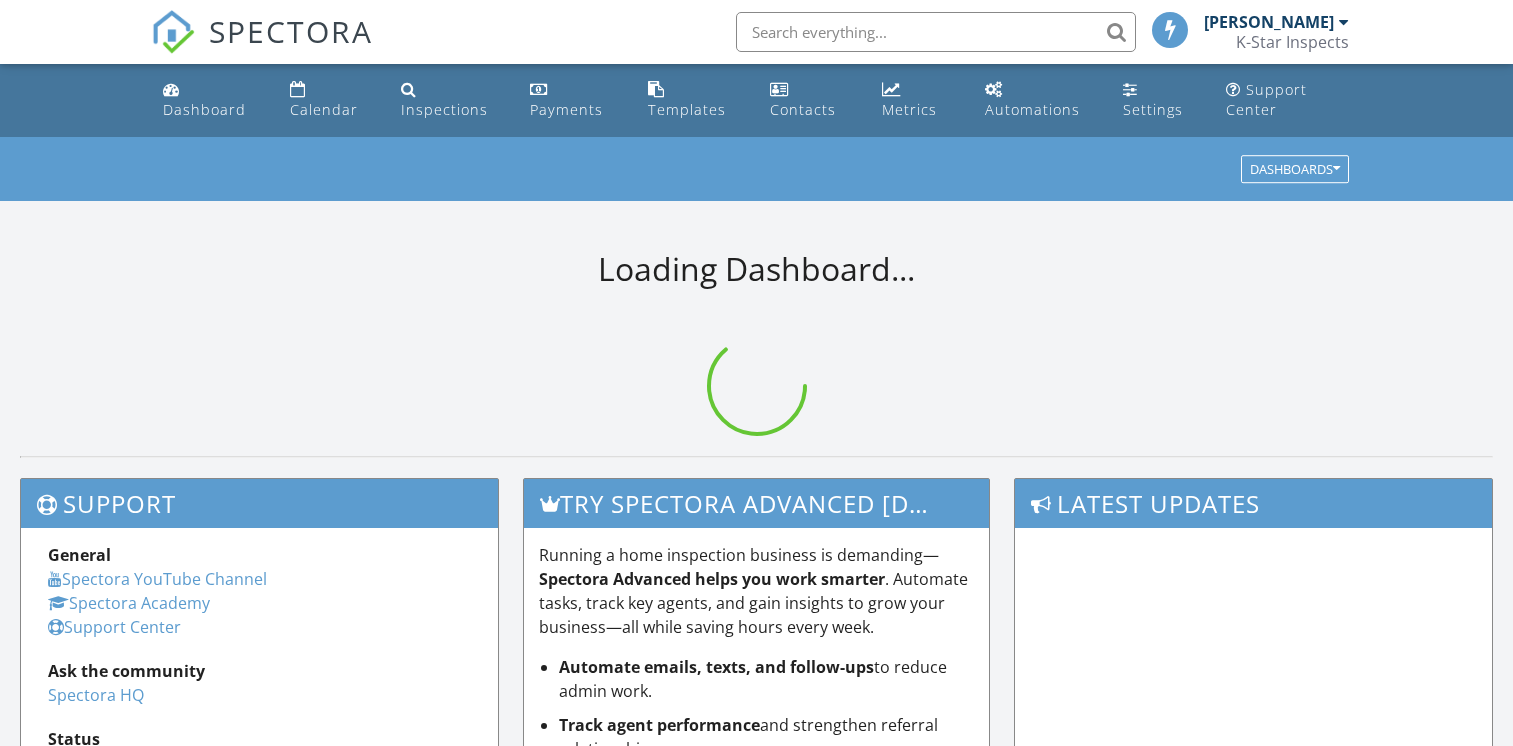 scroll, scrollTop: 0, scrollLeft: 0, axis: both 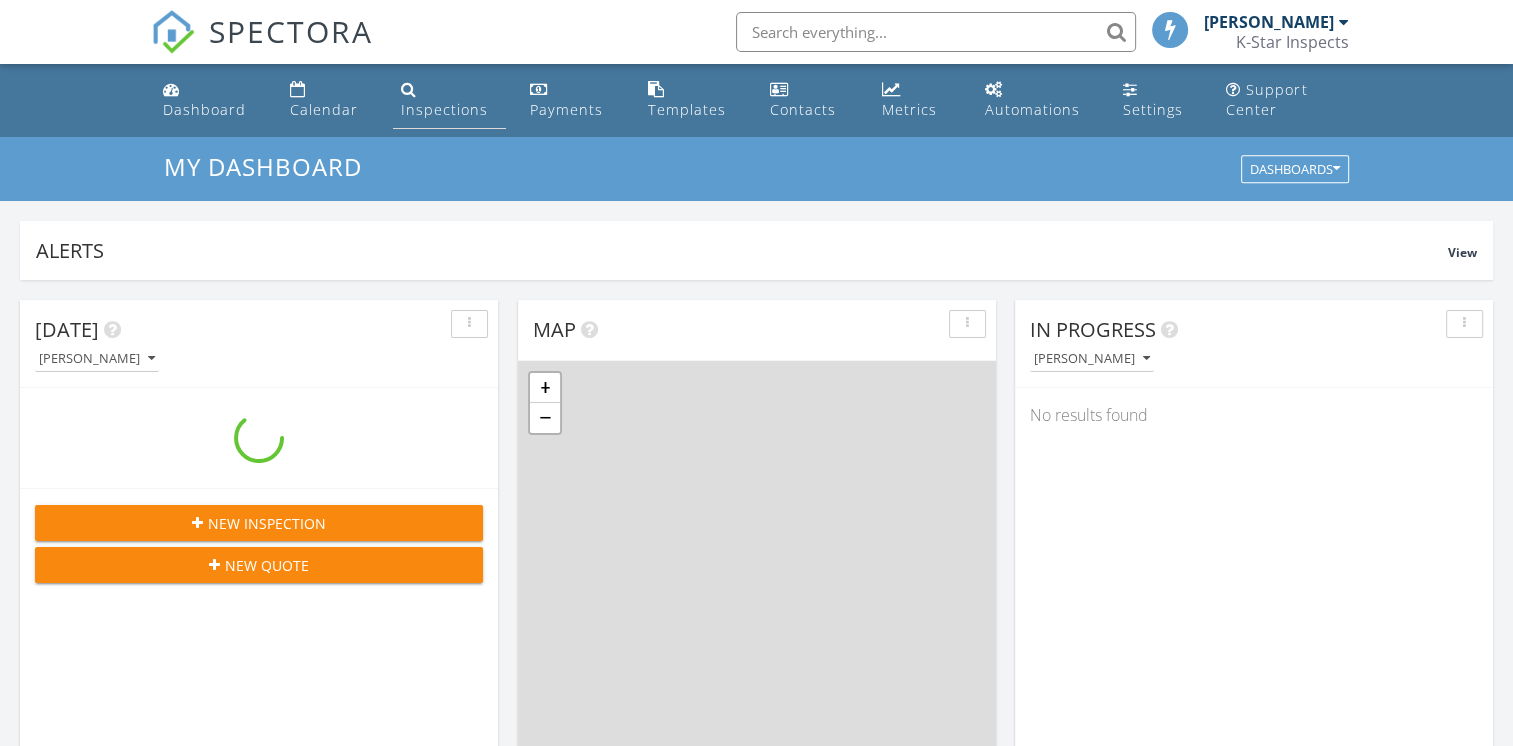 click on "Inspections" at bounding box center (444, 109) 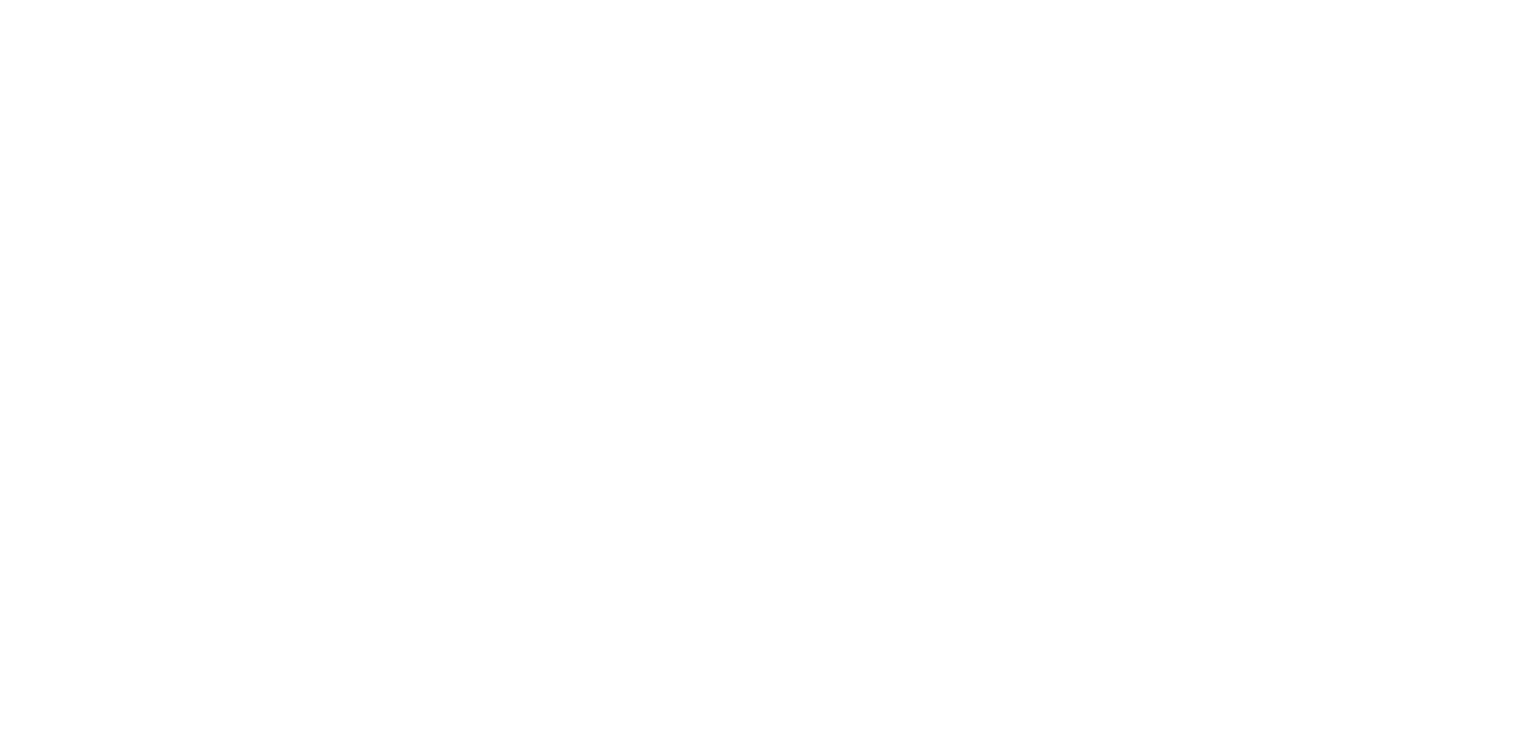 scroll, scrollTop: 0, scrollLeft: 0, axis: both 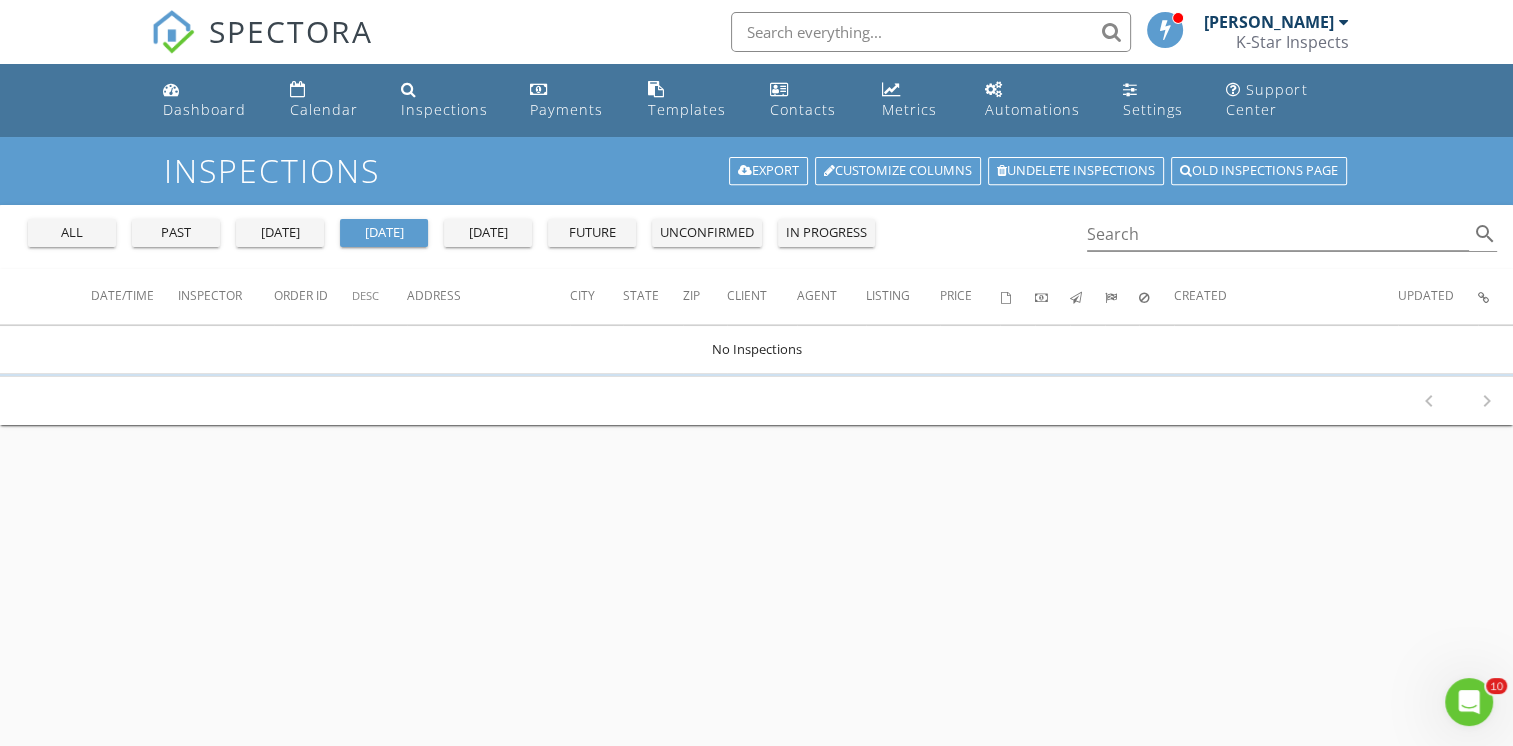click on "all" at bounding box center (72, 233) 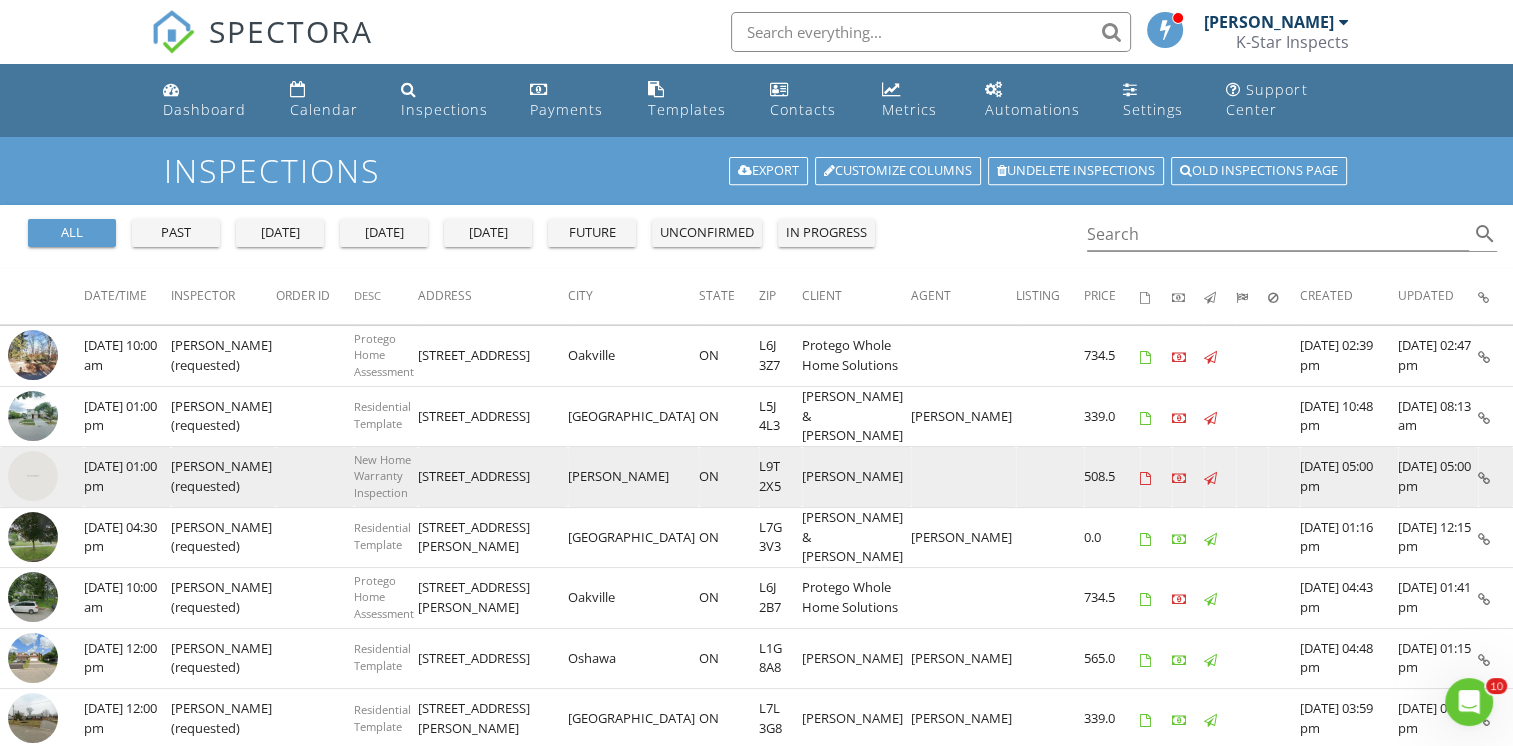 click at bounding box center (33, 476) 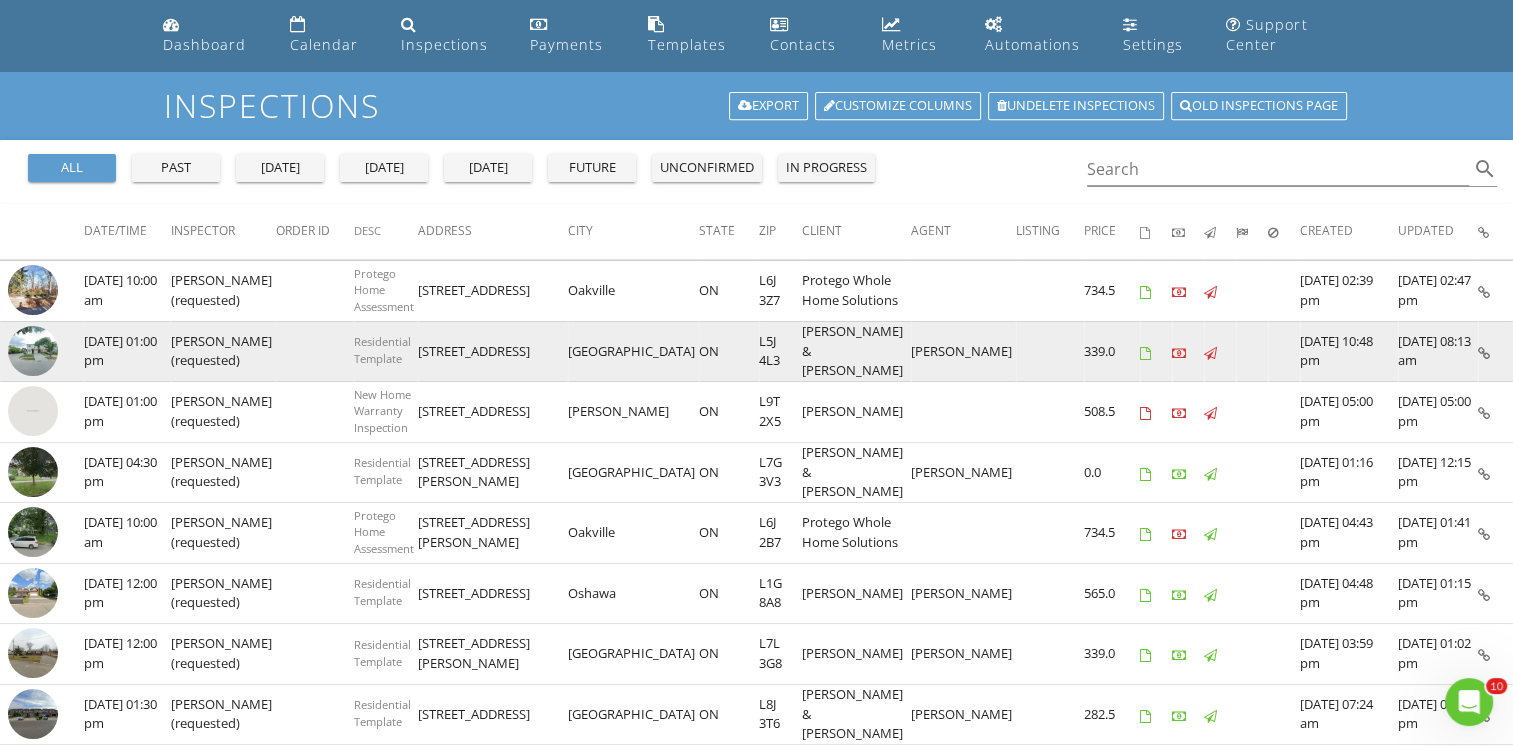 scroll, scrollTop: 100, scrollLeft: 0, axis: vertical 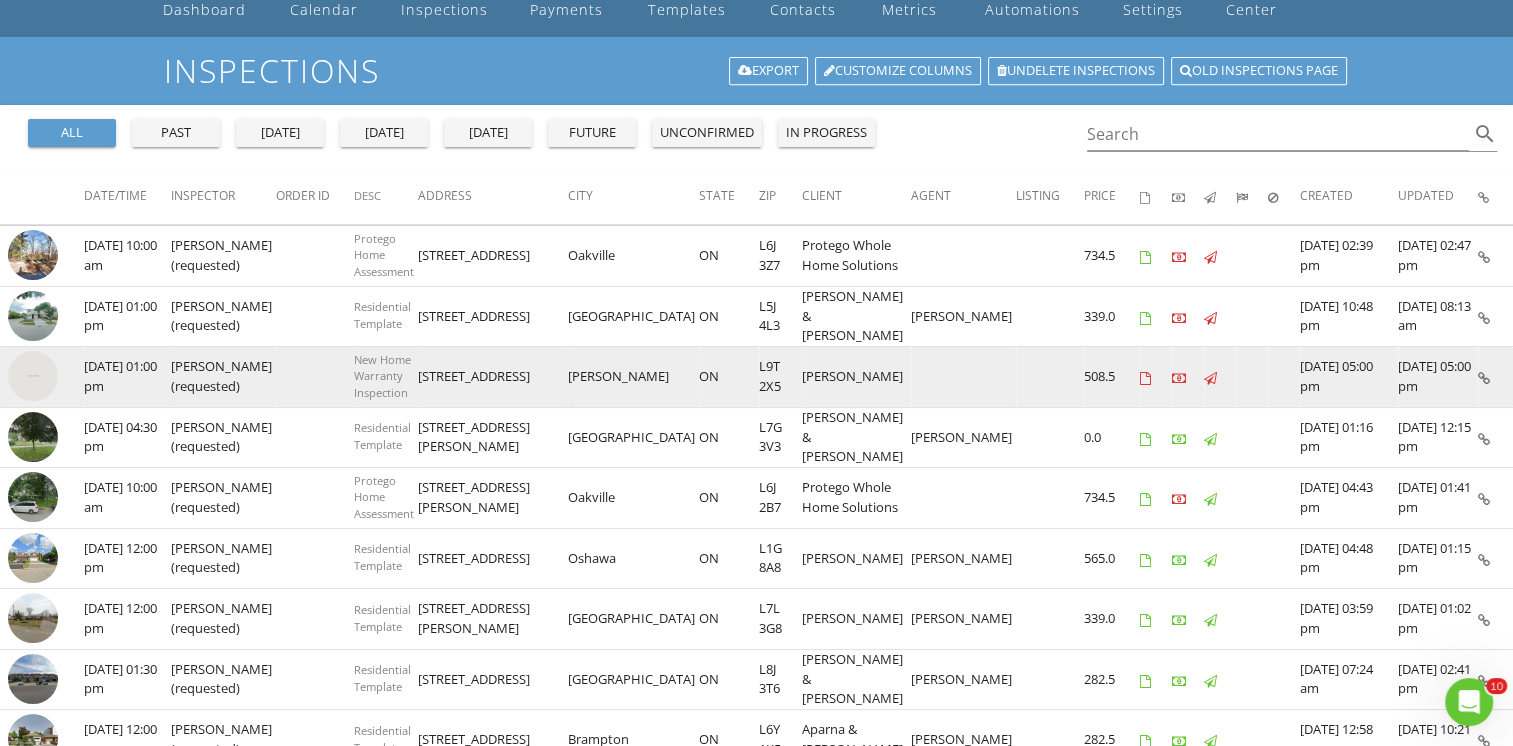 click at bounding box center [33, 376] 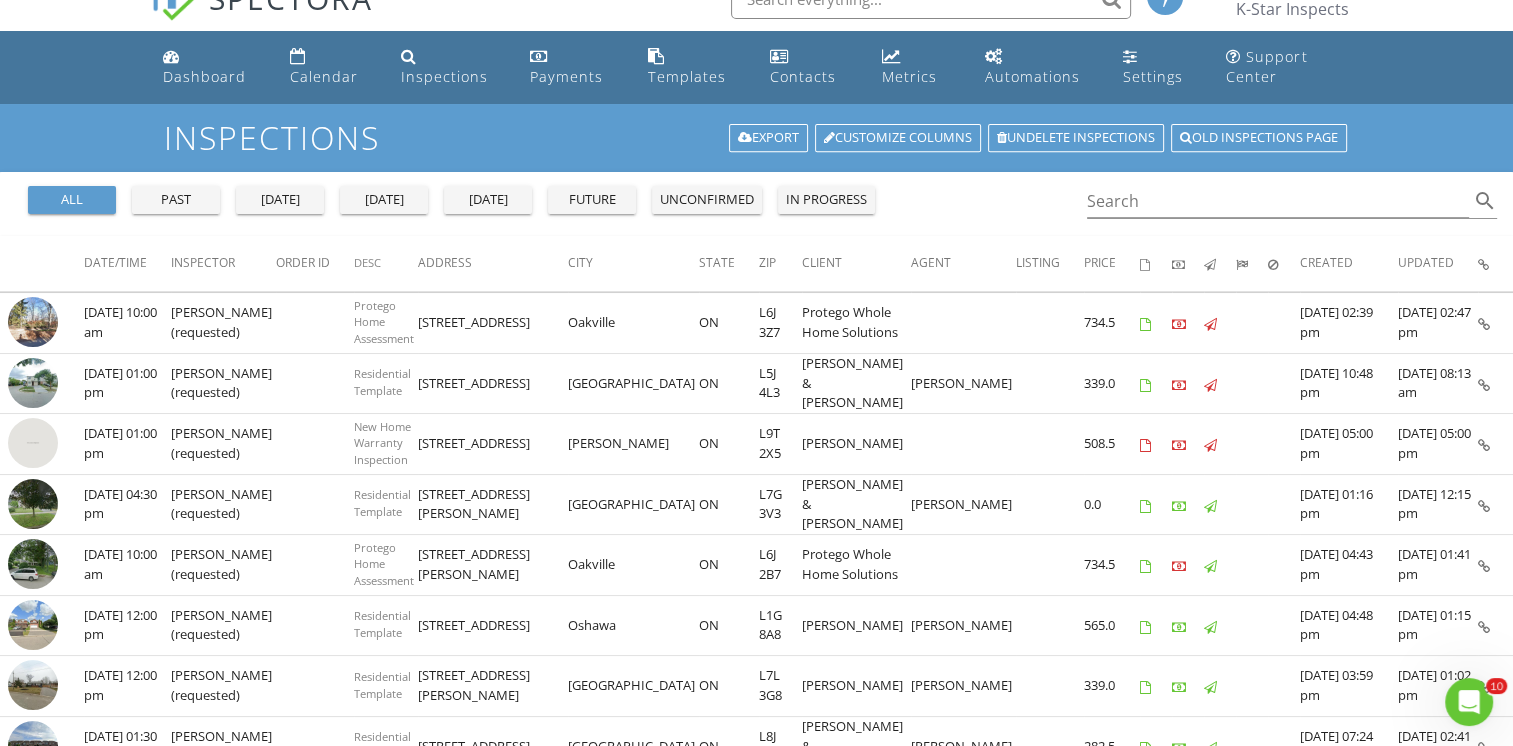 scroll, scrollTop: 0, scrollLeft: 0, axis: both 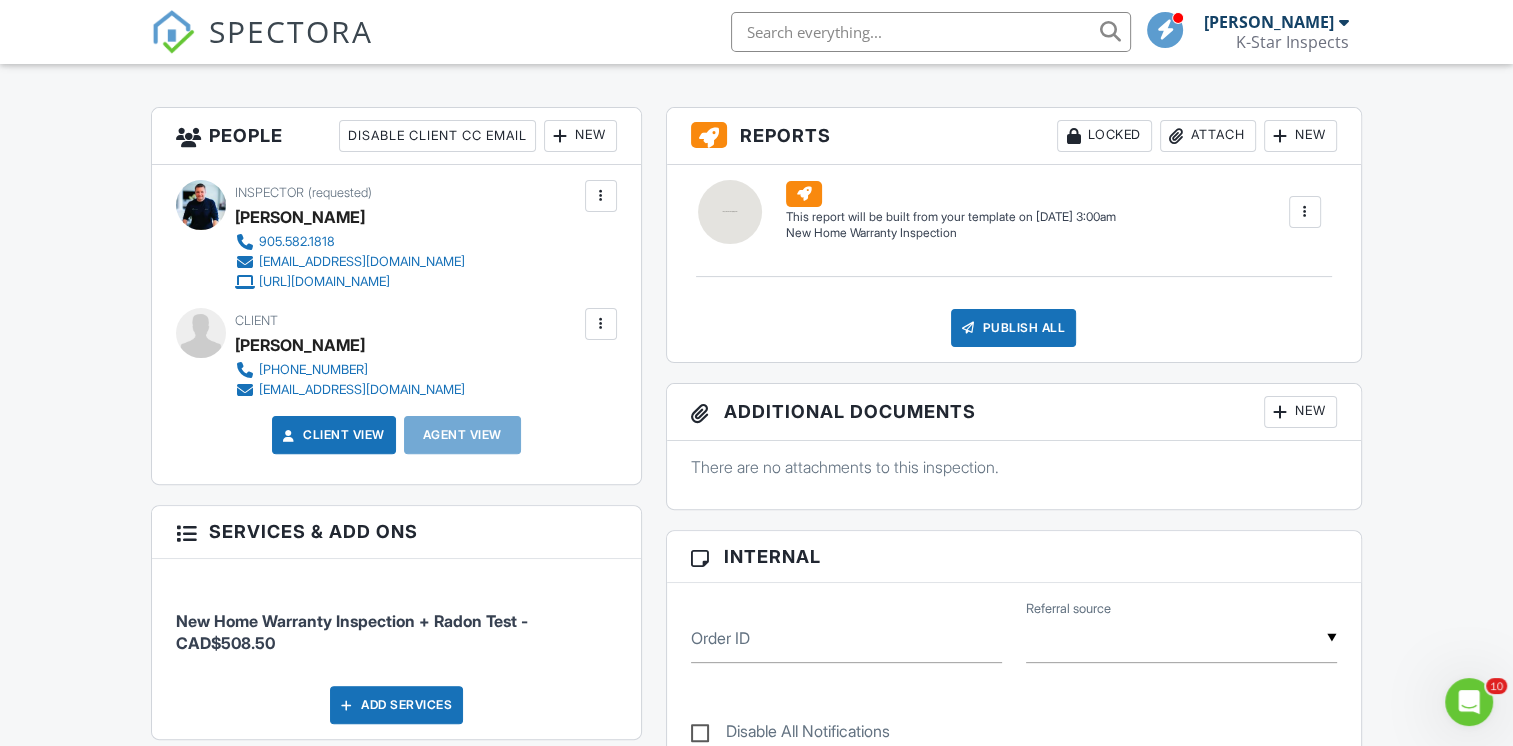 click at bounding box center (601, 324) 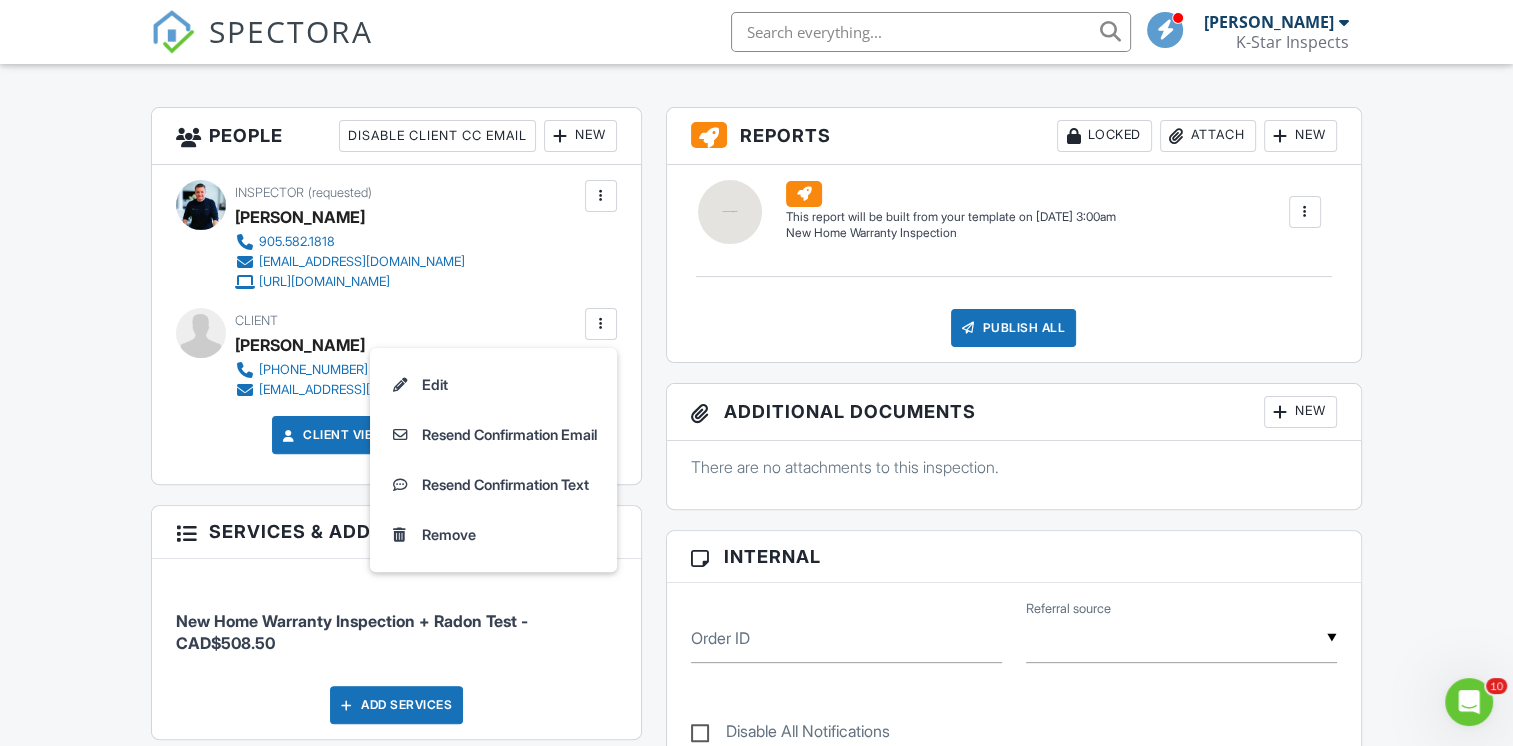 click at bounding box center (601, 324) 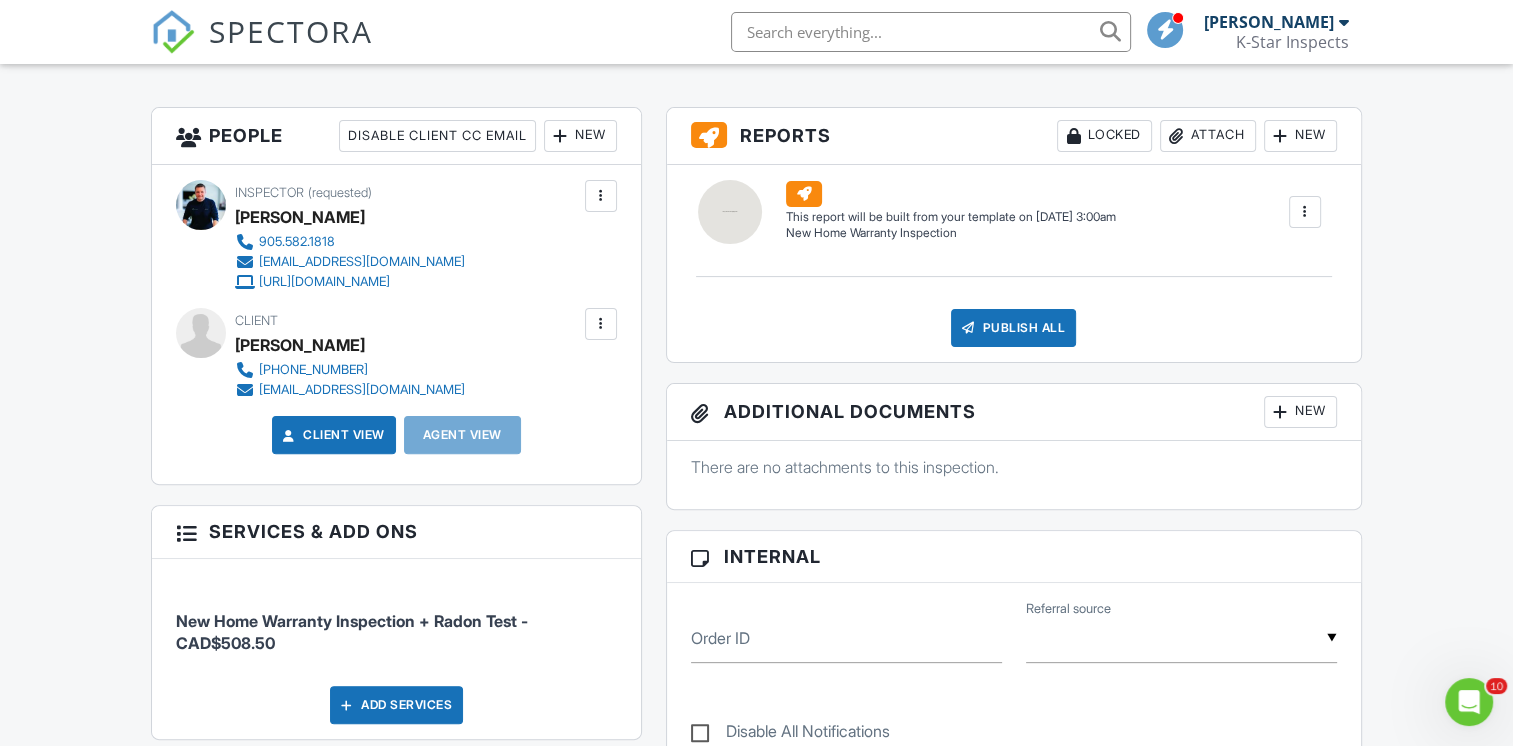 click at bounding box center (601, 196) 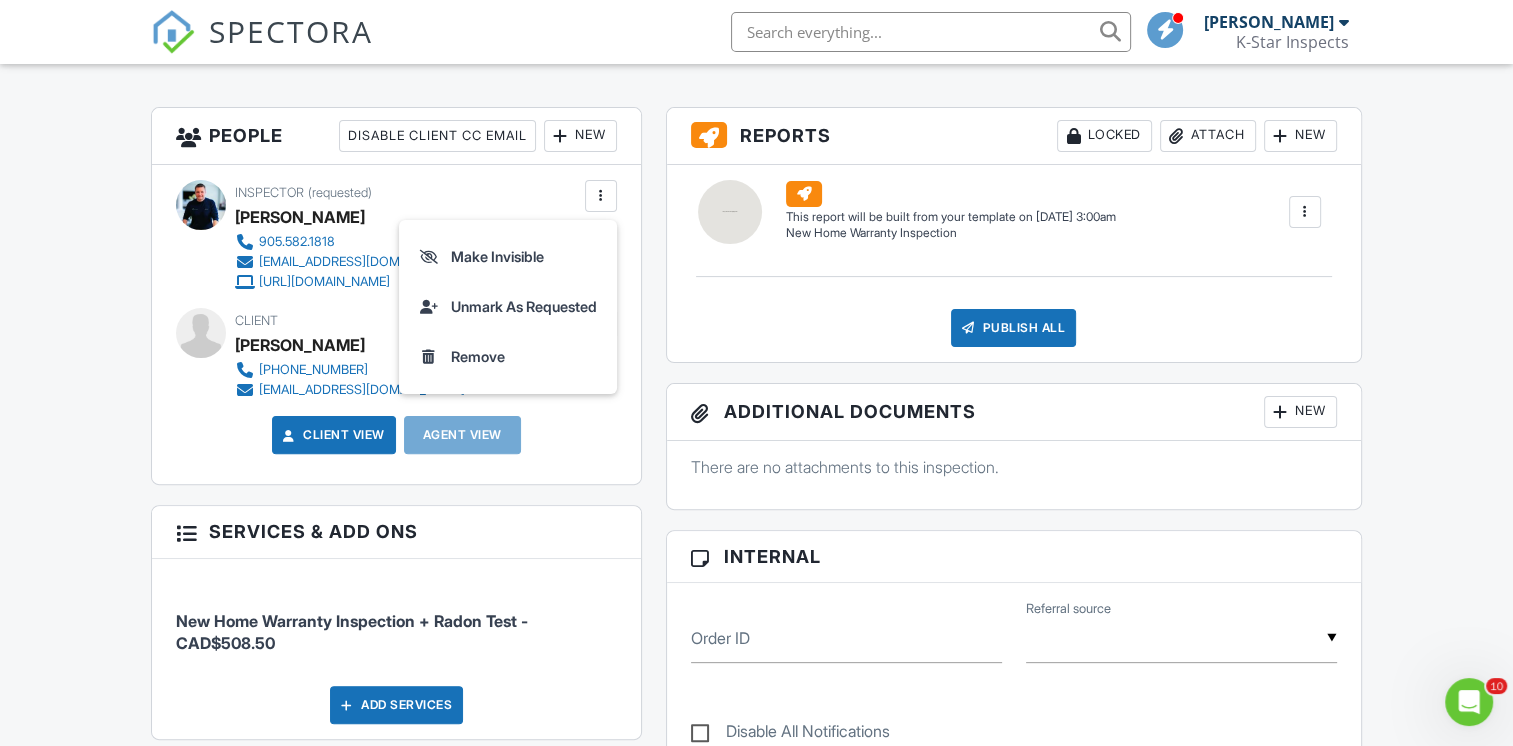 click at bounding box center (601, 196) 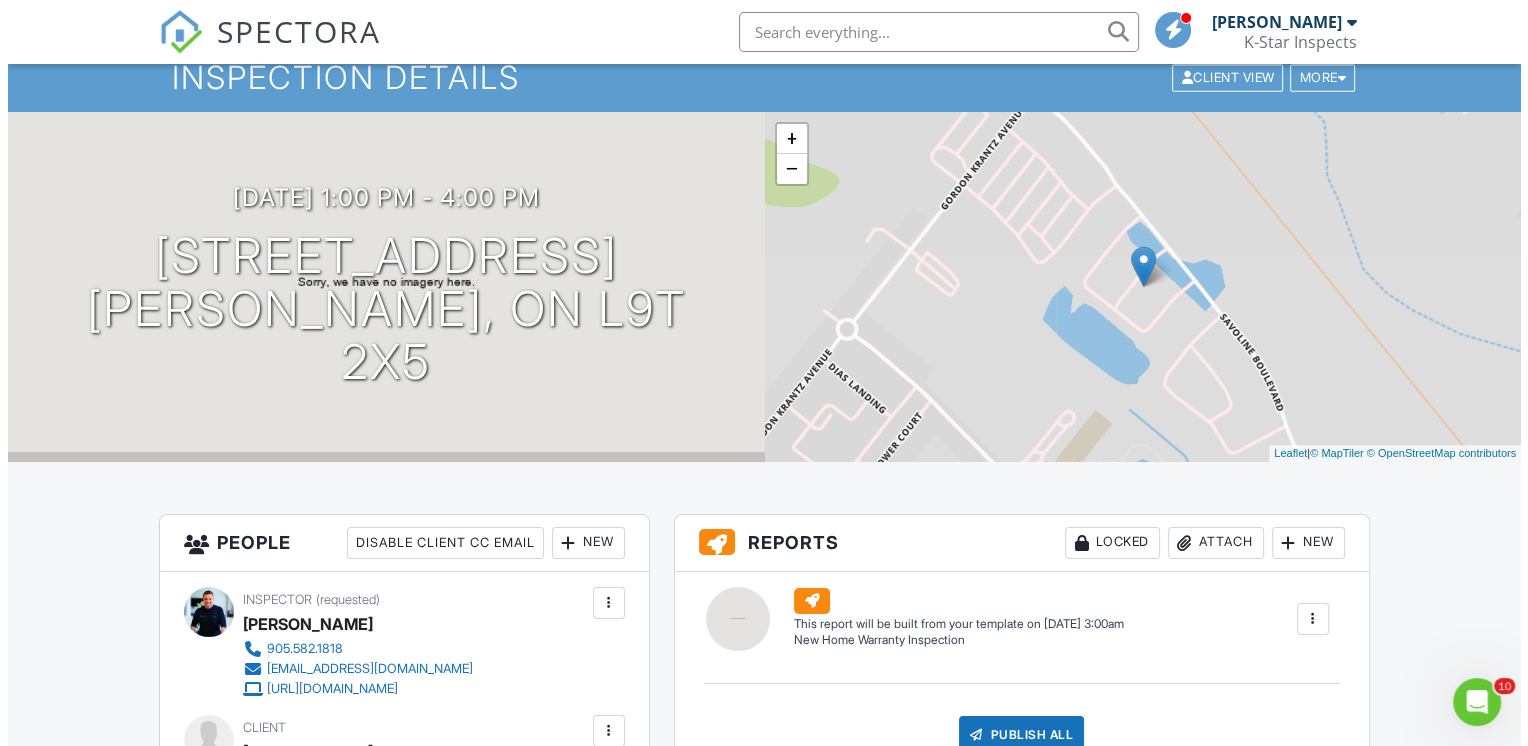 scroll, scrollTop: 0, scrollLeft: 0, axis: both 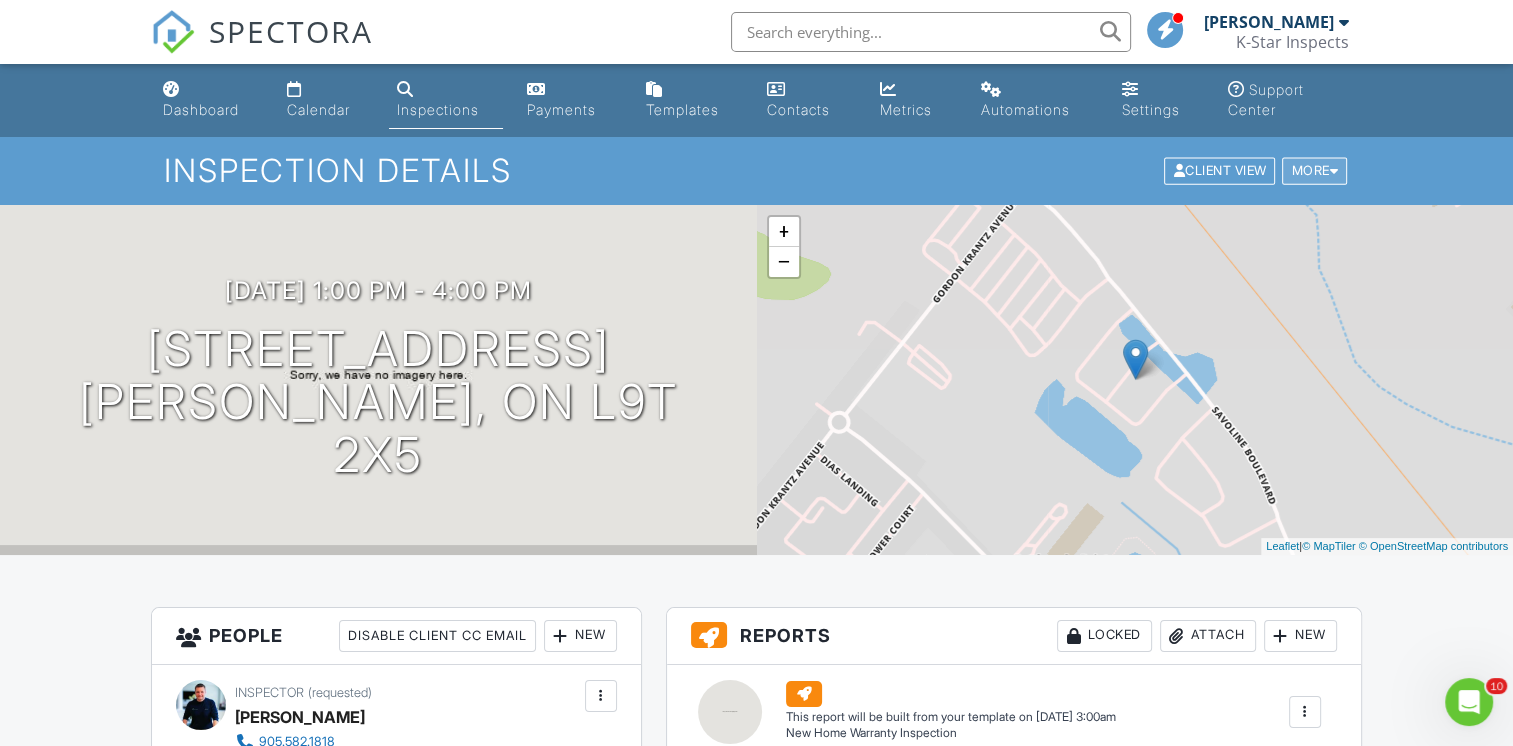 click on "More" at bounding box center (1314, 171) 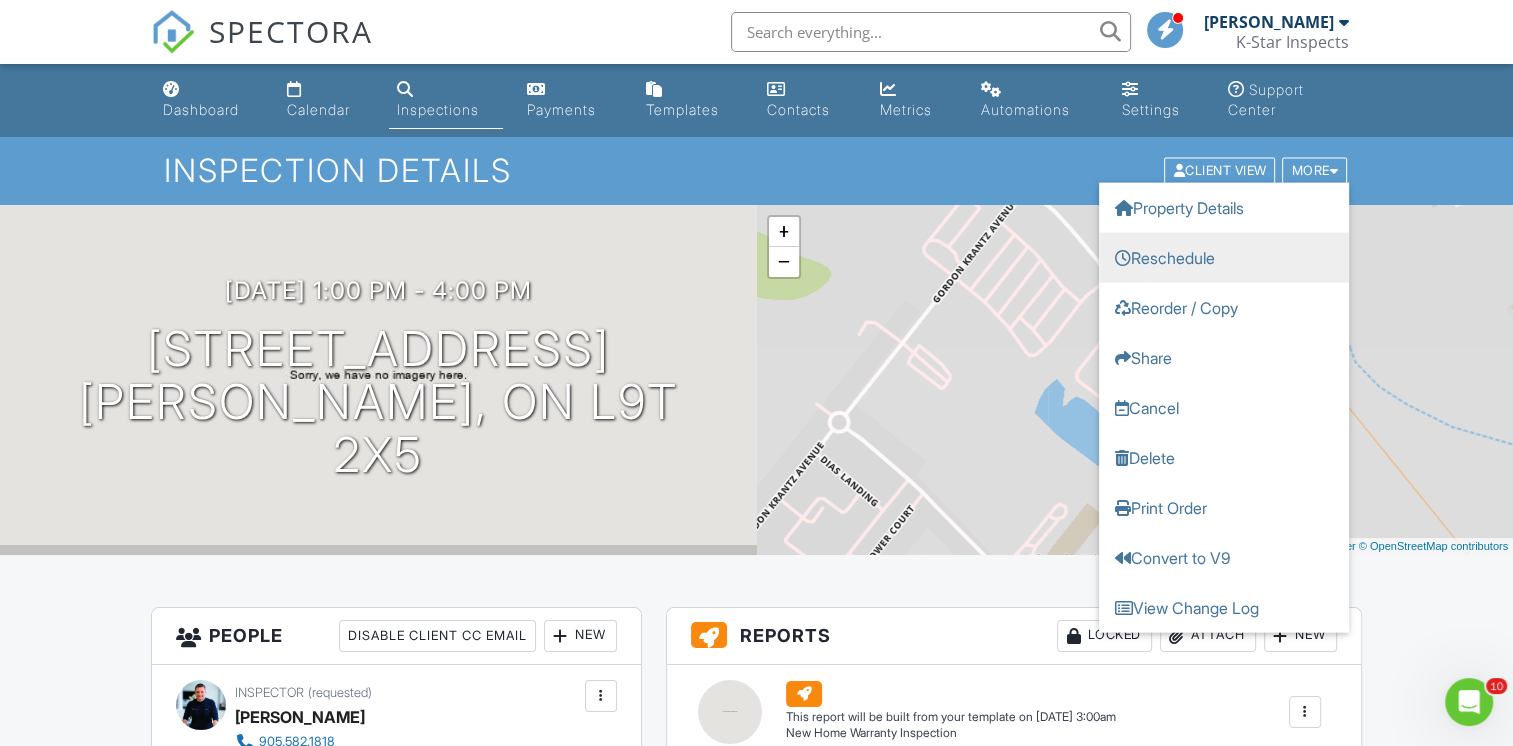 click on "Reschedule" at bounding box center (1224, 258) 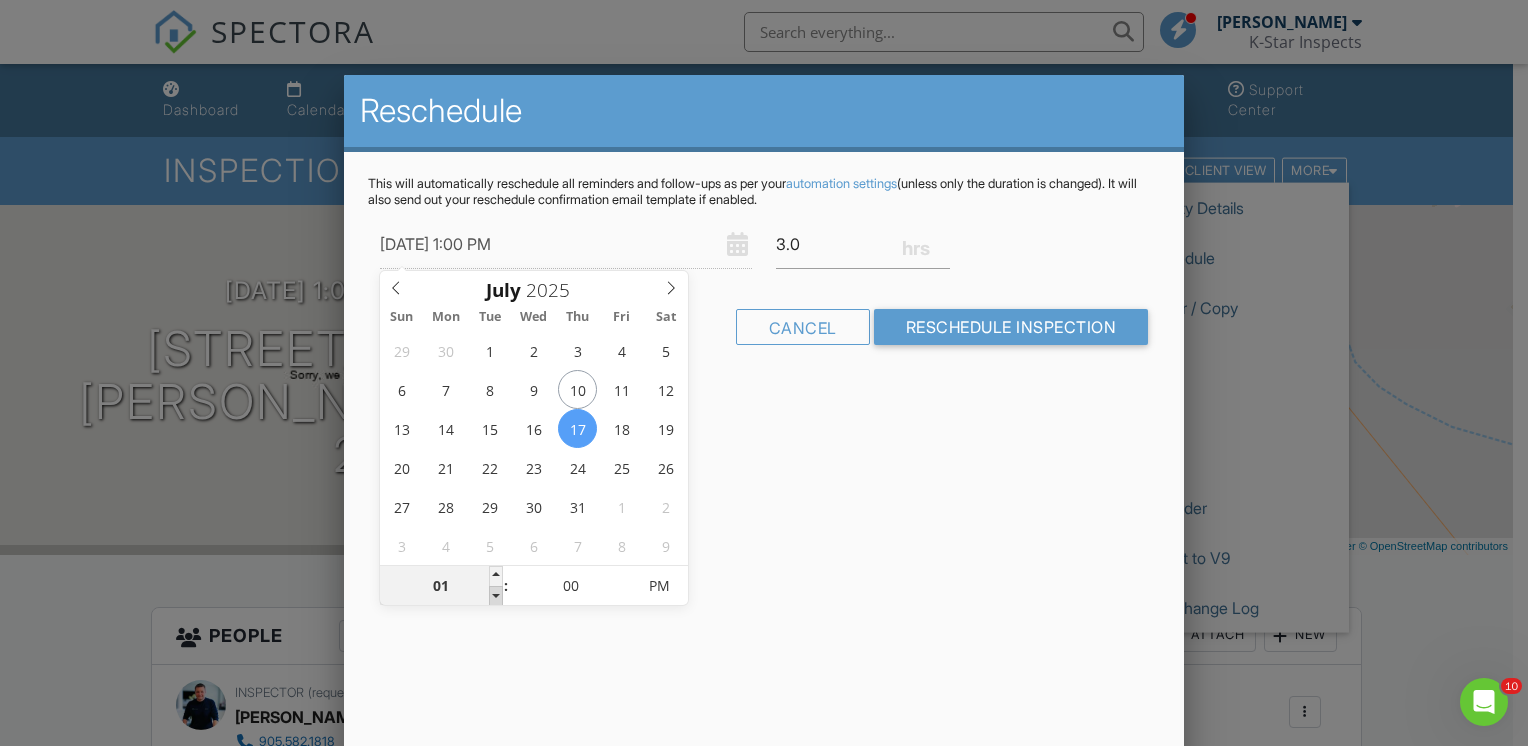 type on "07/17/2025 12:00 PM" 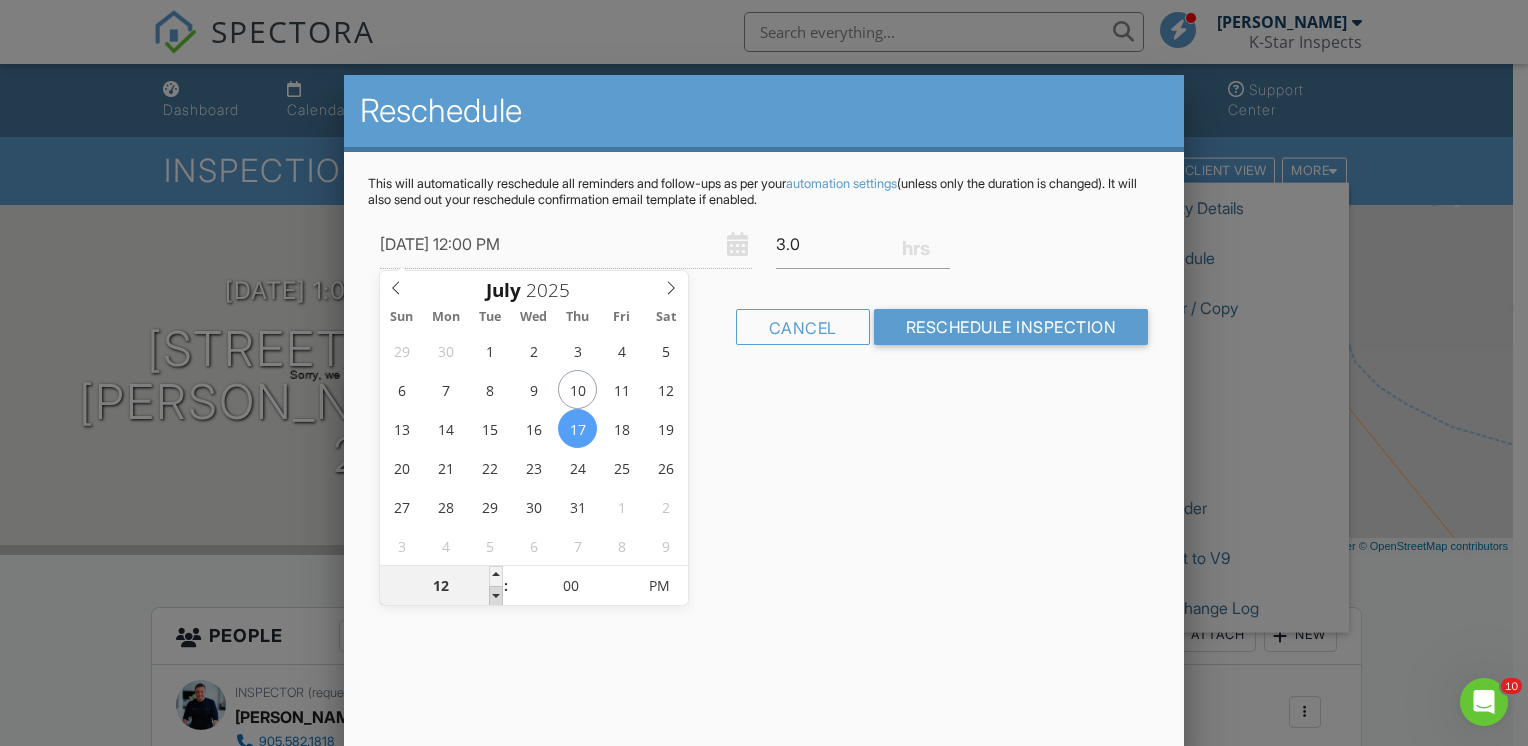 click at bounding box center [496, 596] 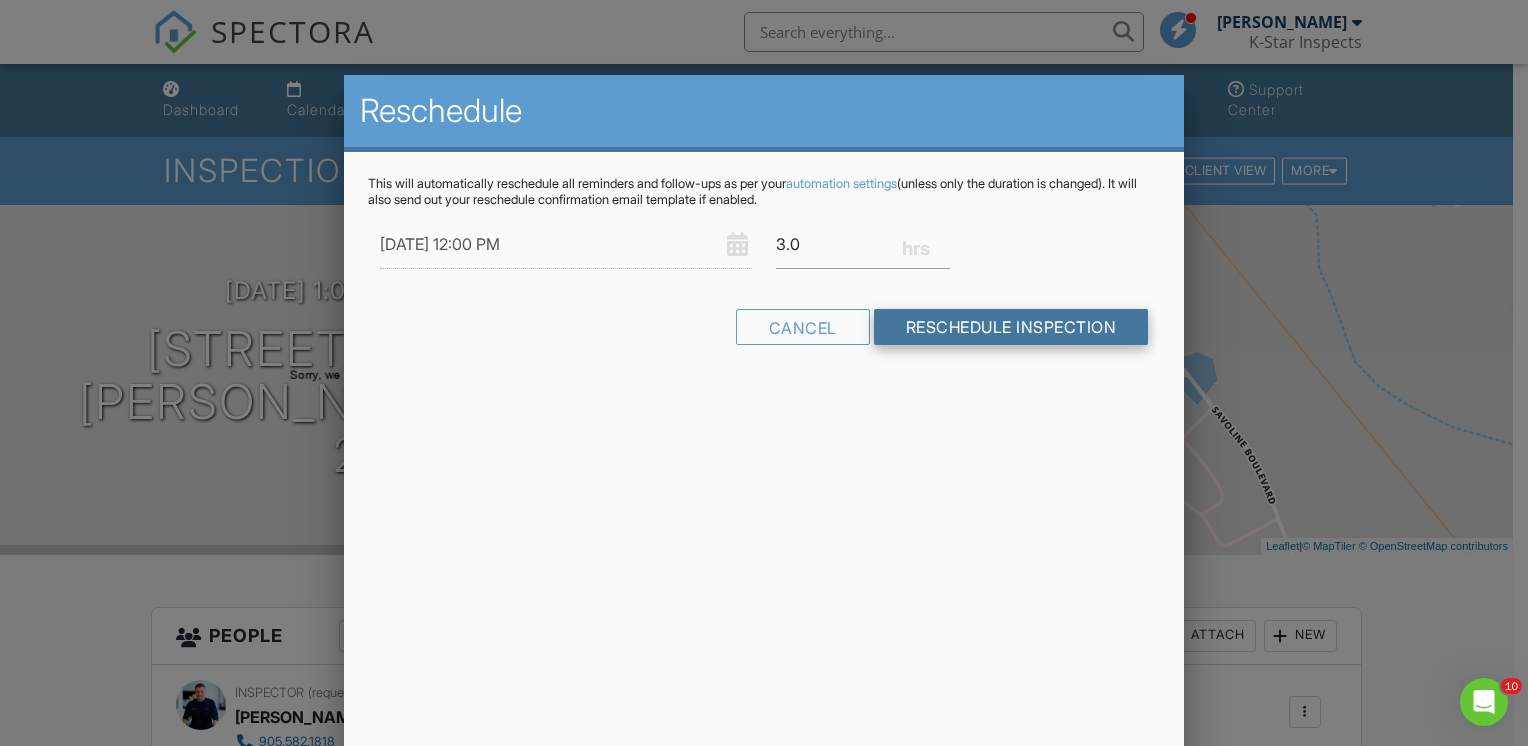 click on "Reschedule Inspection" at bounding box center (1011, 327) 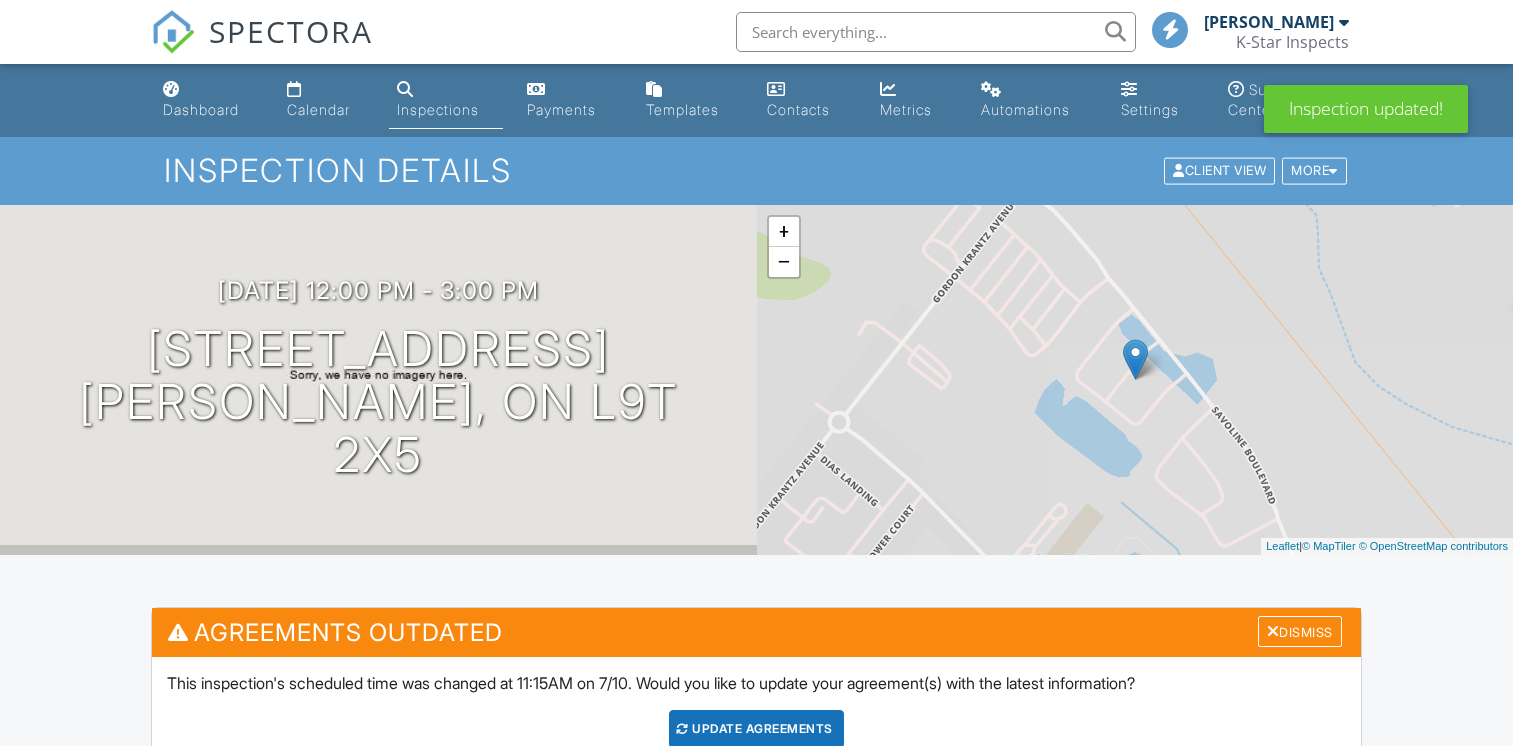 scroll, scrollTop: 0, scrollLeft: 0, axis: both 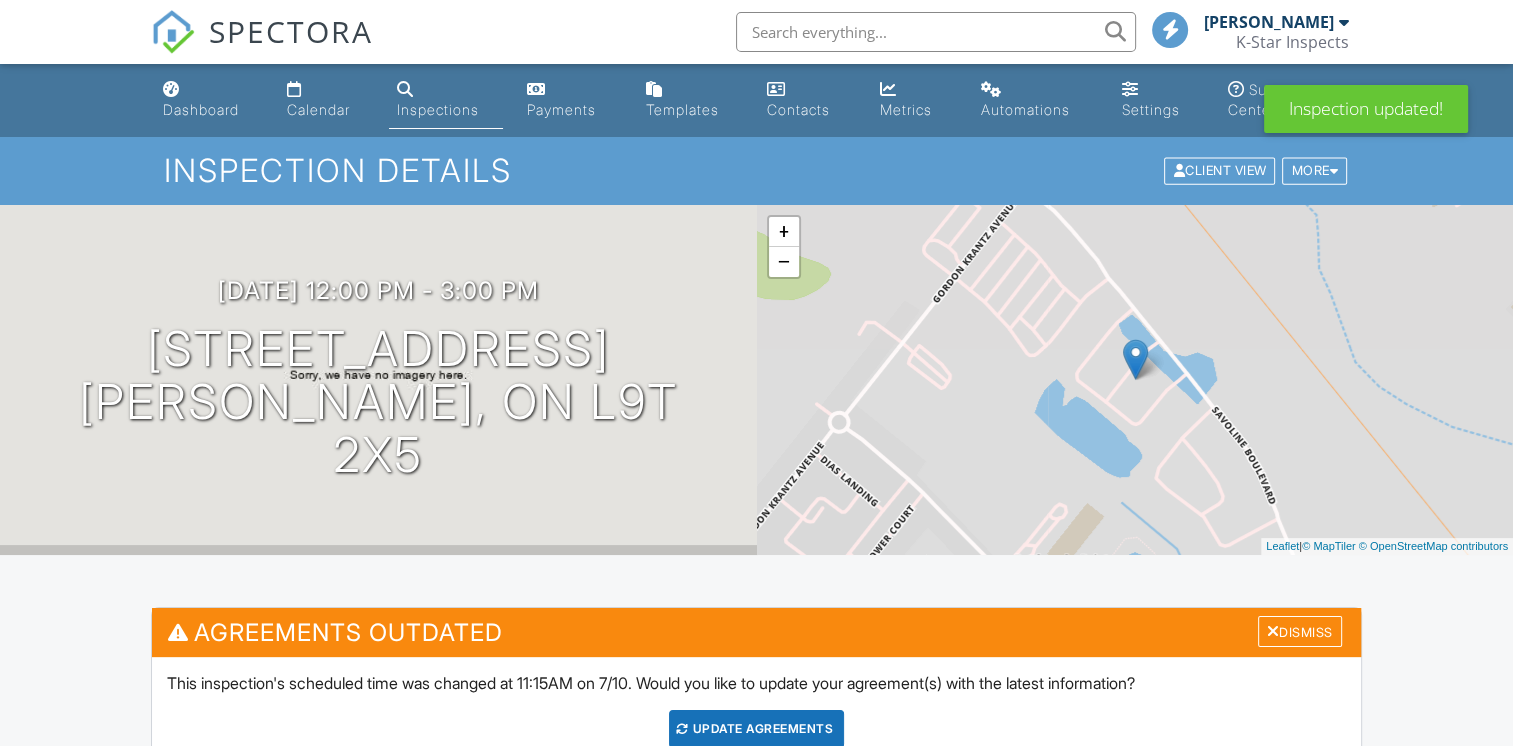 click on "Update Agreements" at bounding box center (756, 729) 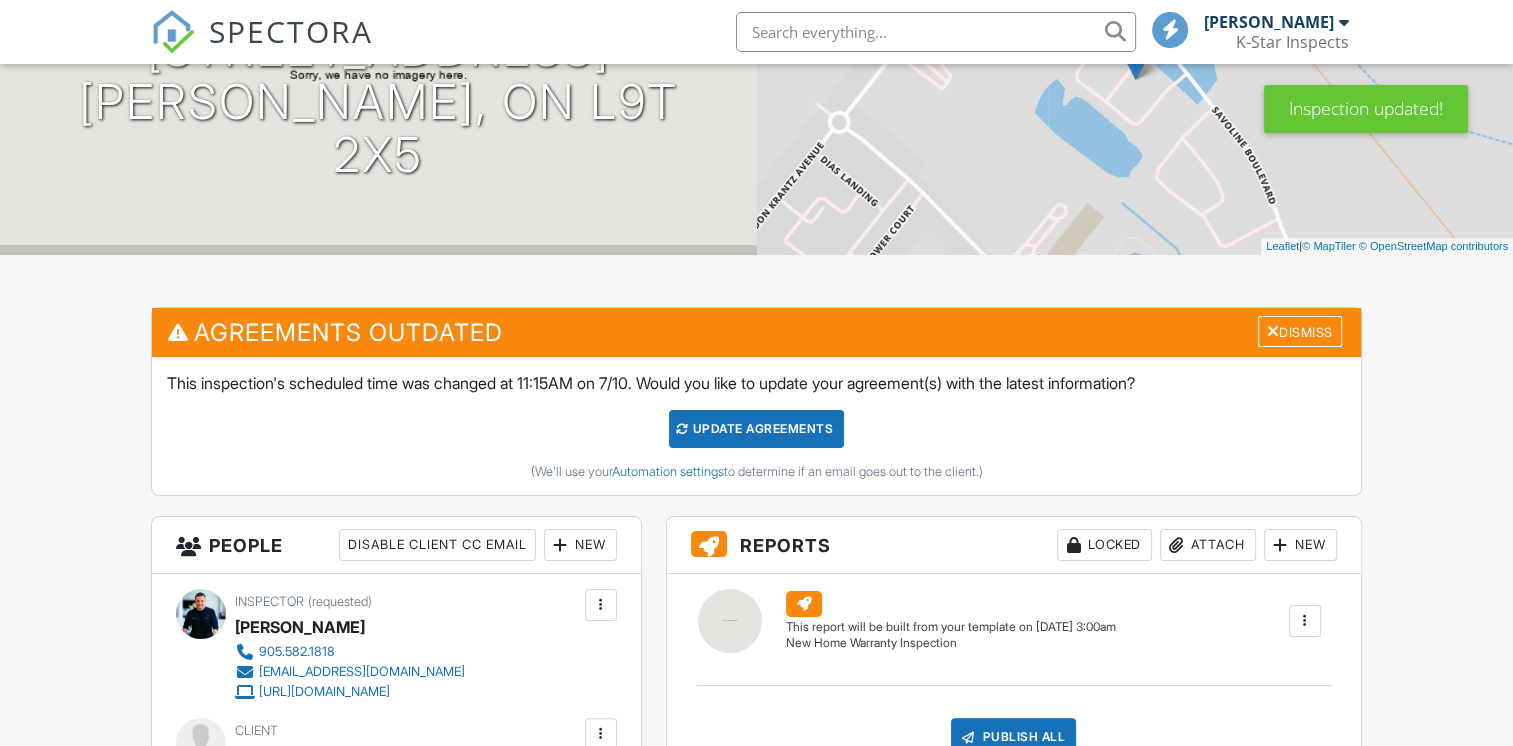 scroll, scrollTop: 0, scrollLeft: 0, axis: both 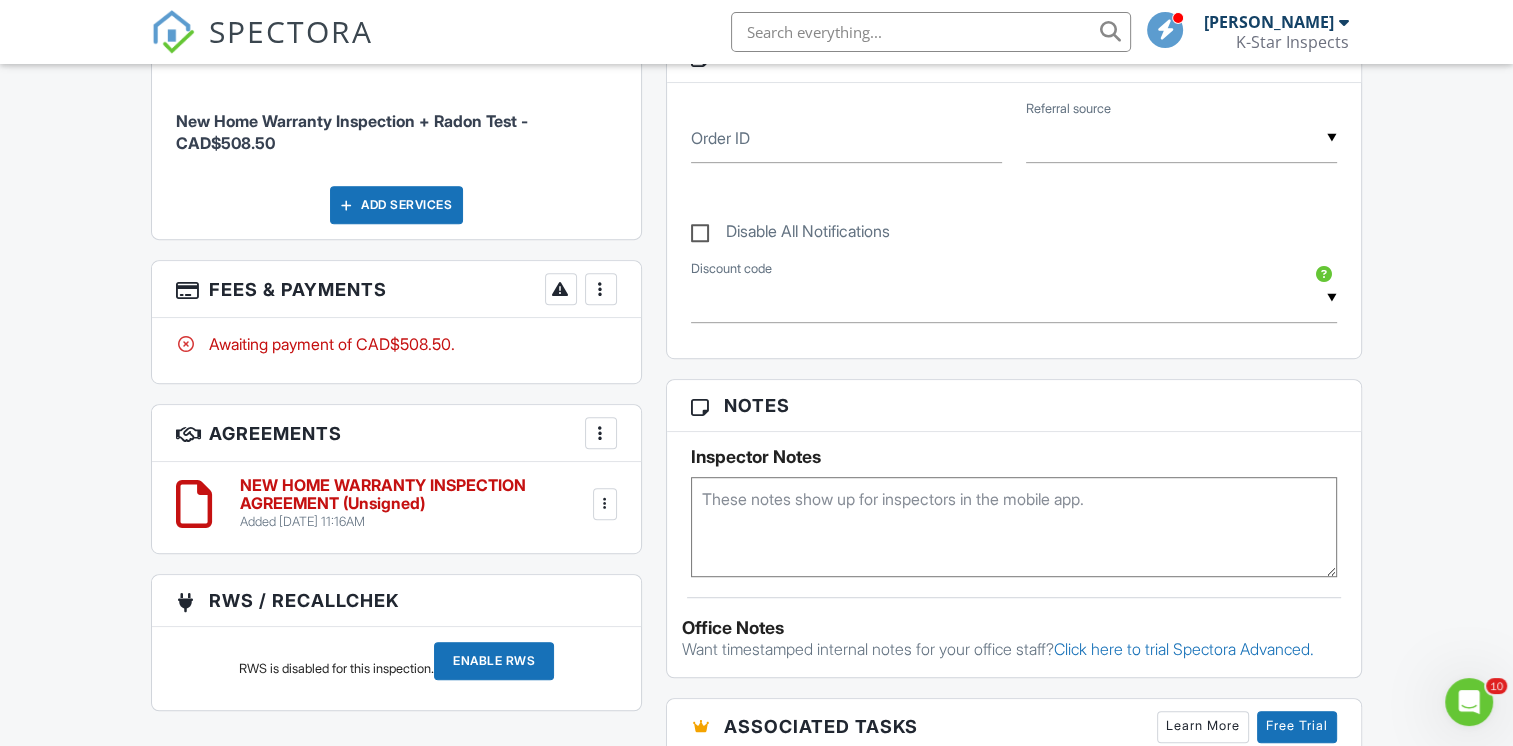 click on "NEW HOME WARRANTY INSPECTION AGREEMENT
(Unsigned)" at bounding box center [414, 494] 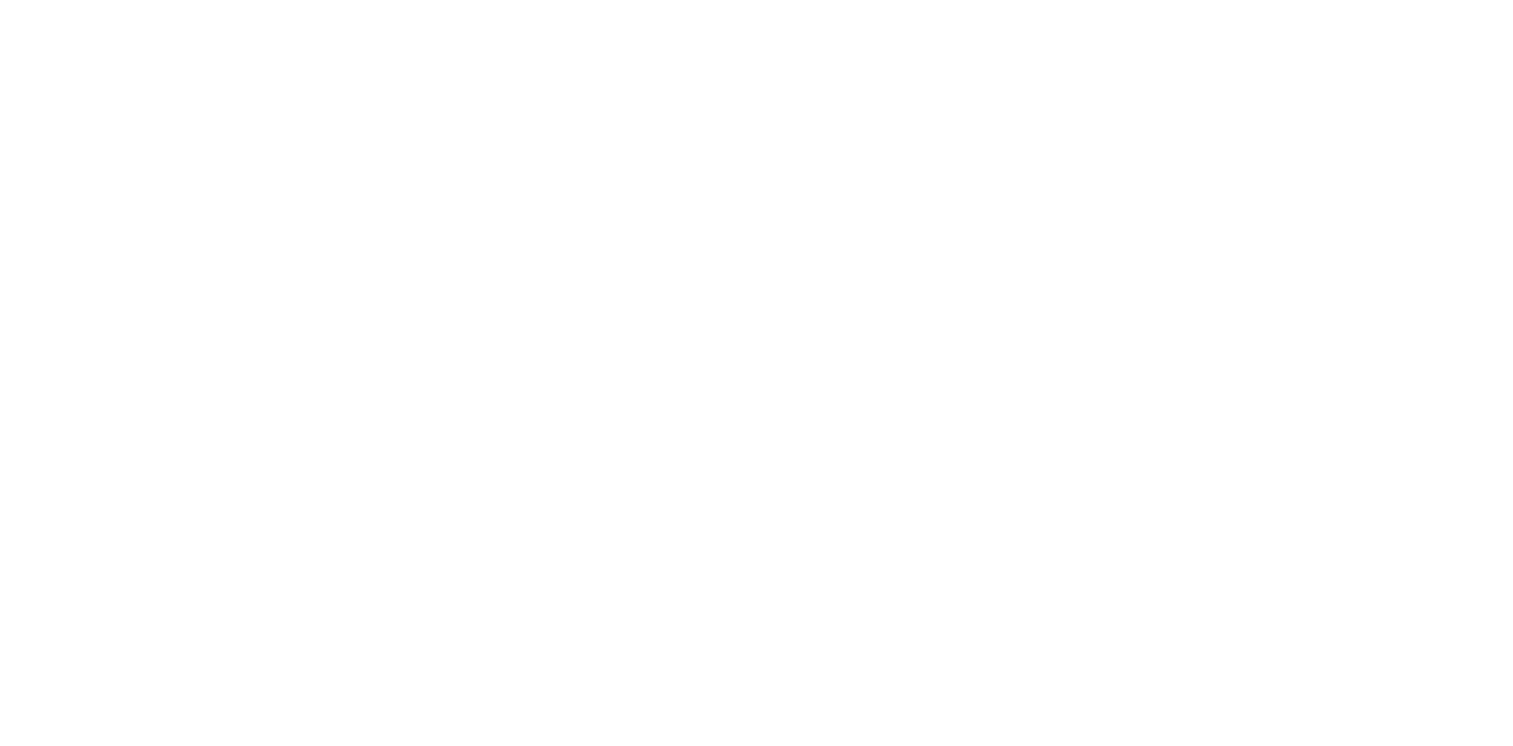 scroll, scrollTop: 0, scrollLeft: 0, axis: both 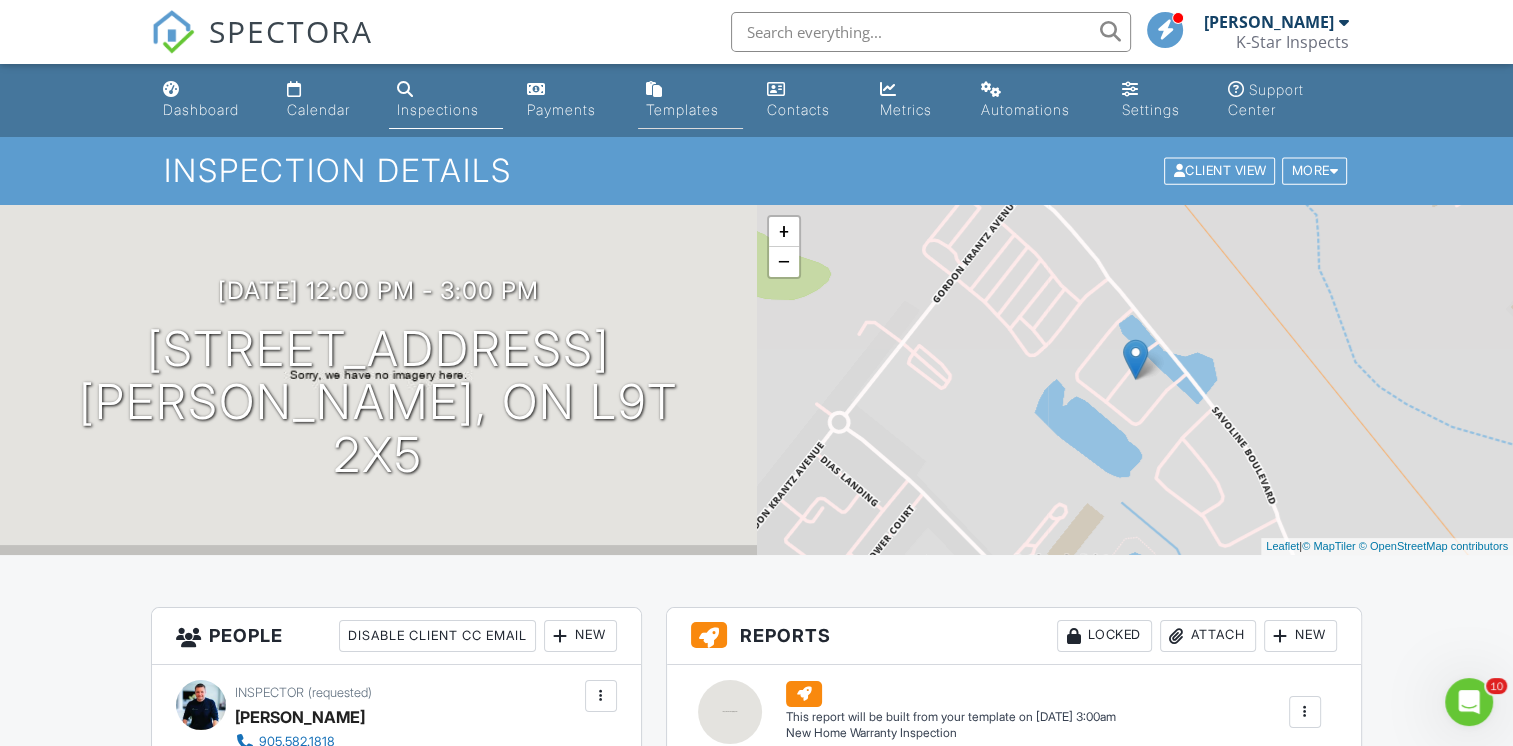 click on "Templates" at bounding box center [682, 109] 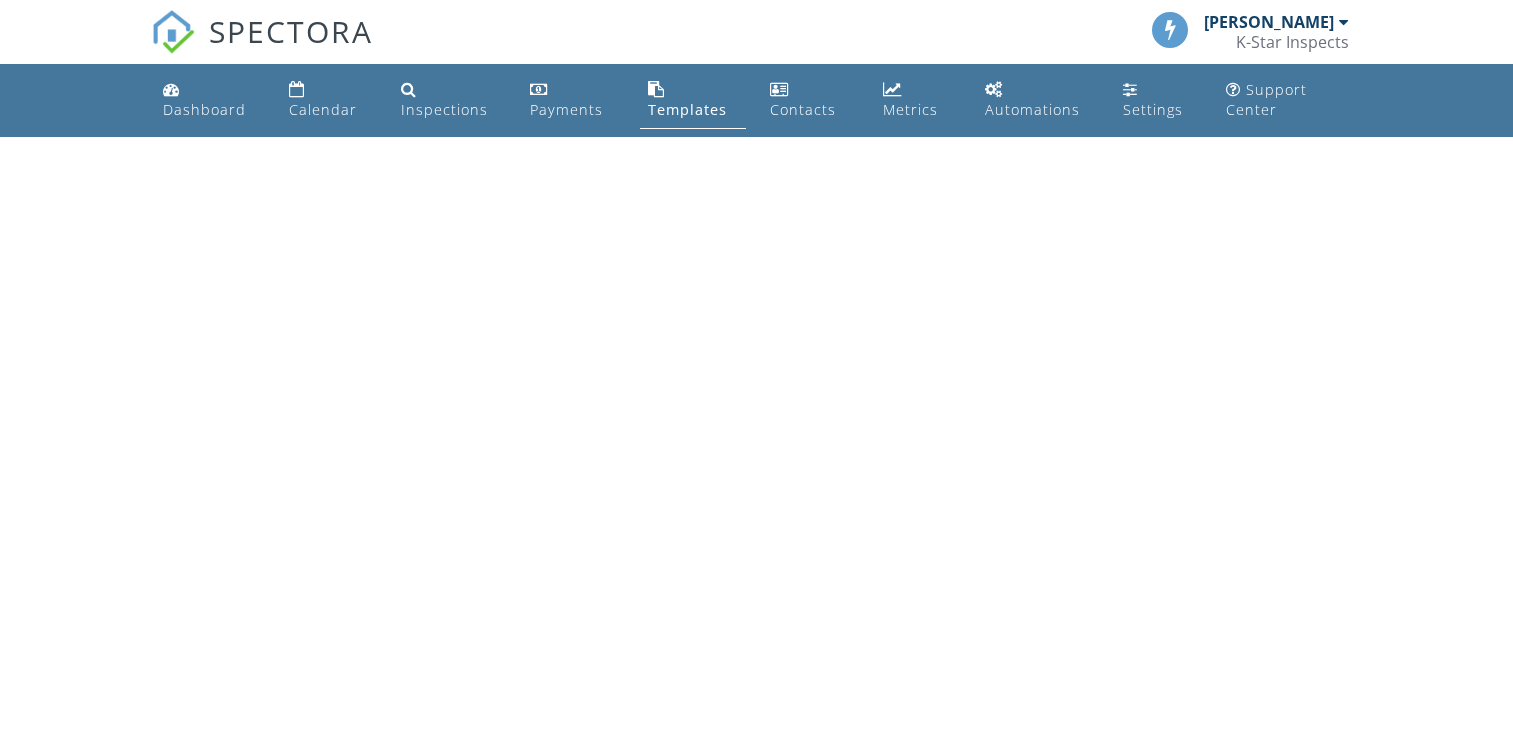 scroll, scrollTop: 0, scrollLeft: 0, axis: both 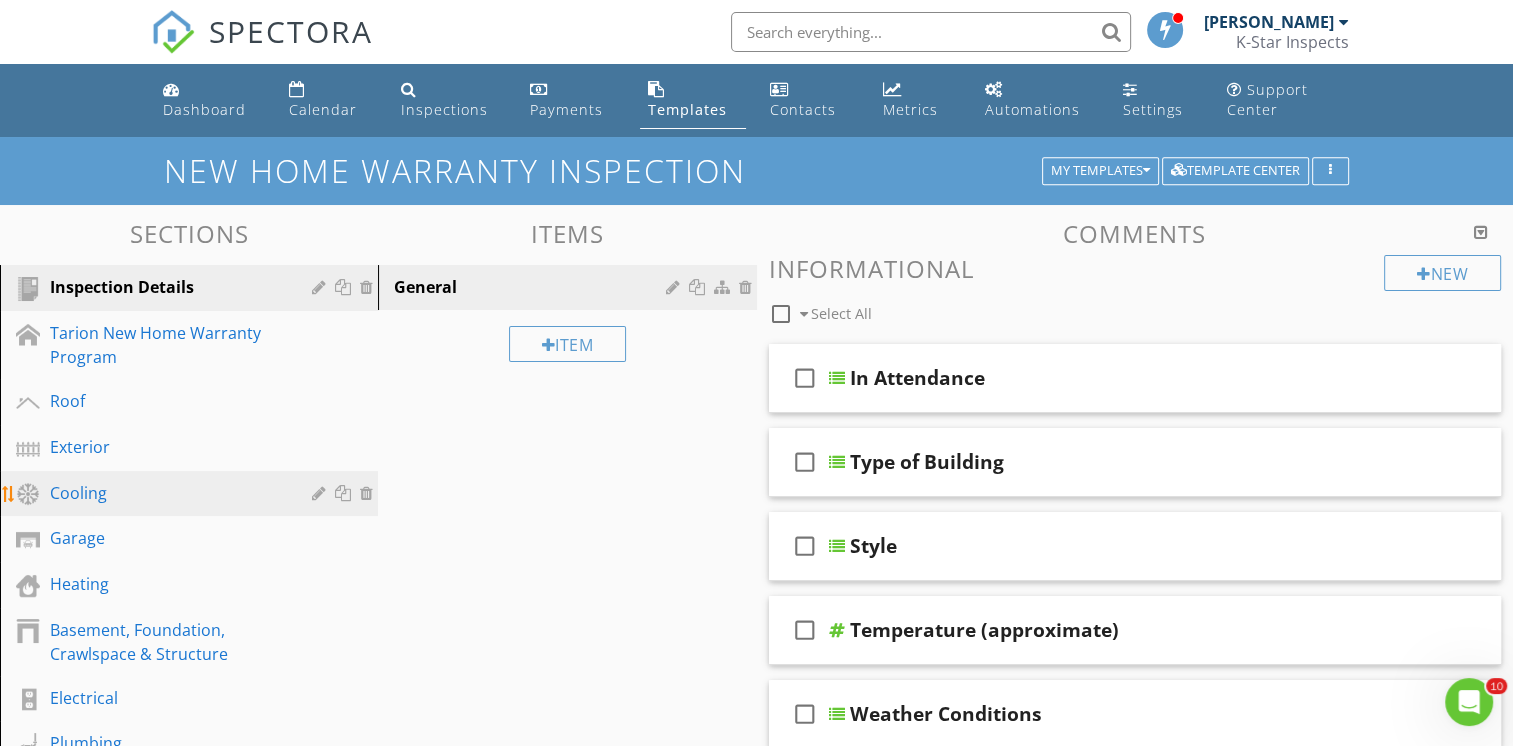 click on "Cooling" at bounding box center [166, 493] 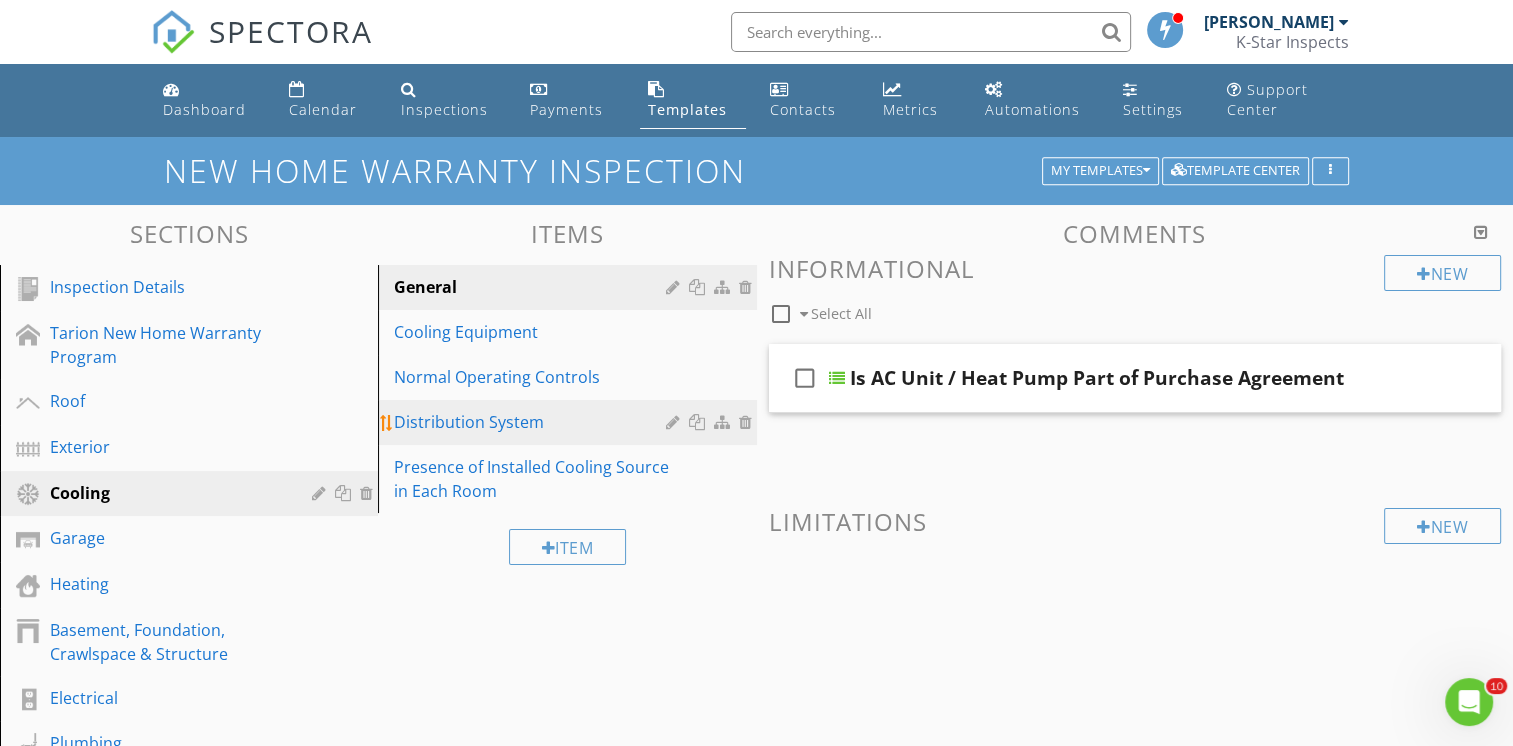 click on "Distribution System" at bounding box center (532, 422) 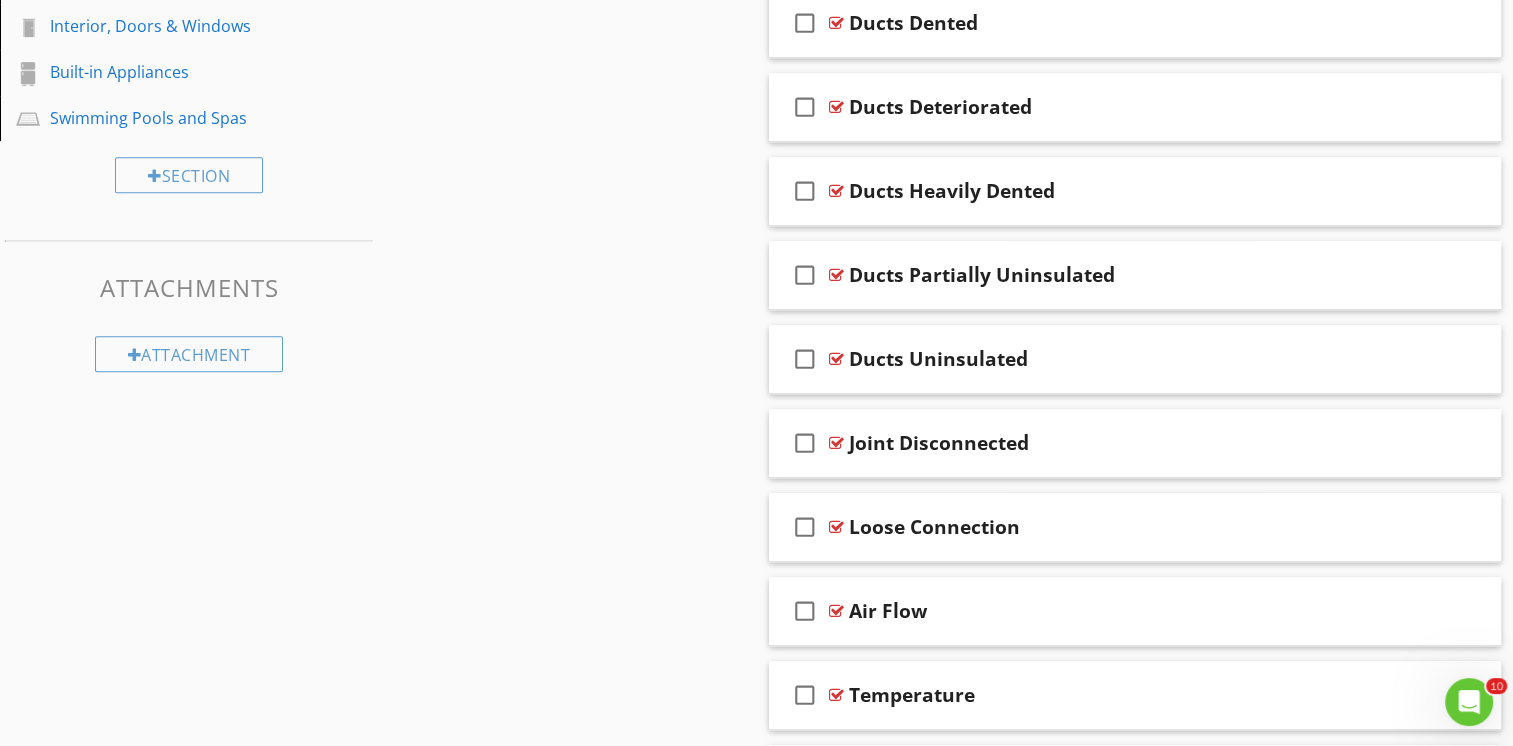 scroll, scrollTop: 1049, scrollLeft: 0, axis: vertical 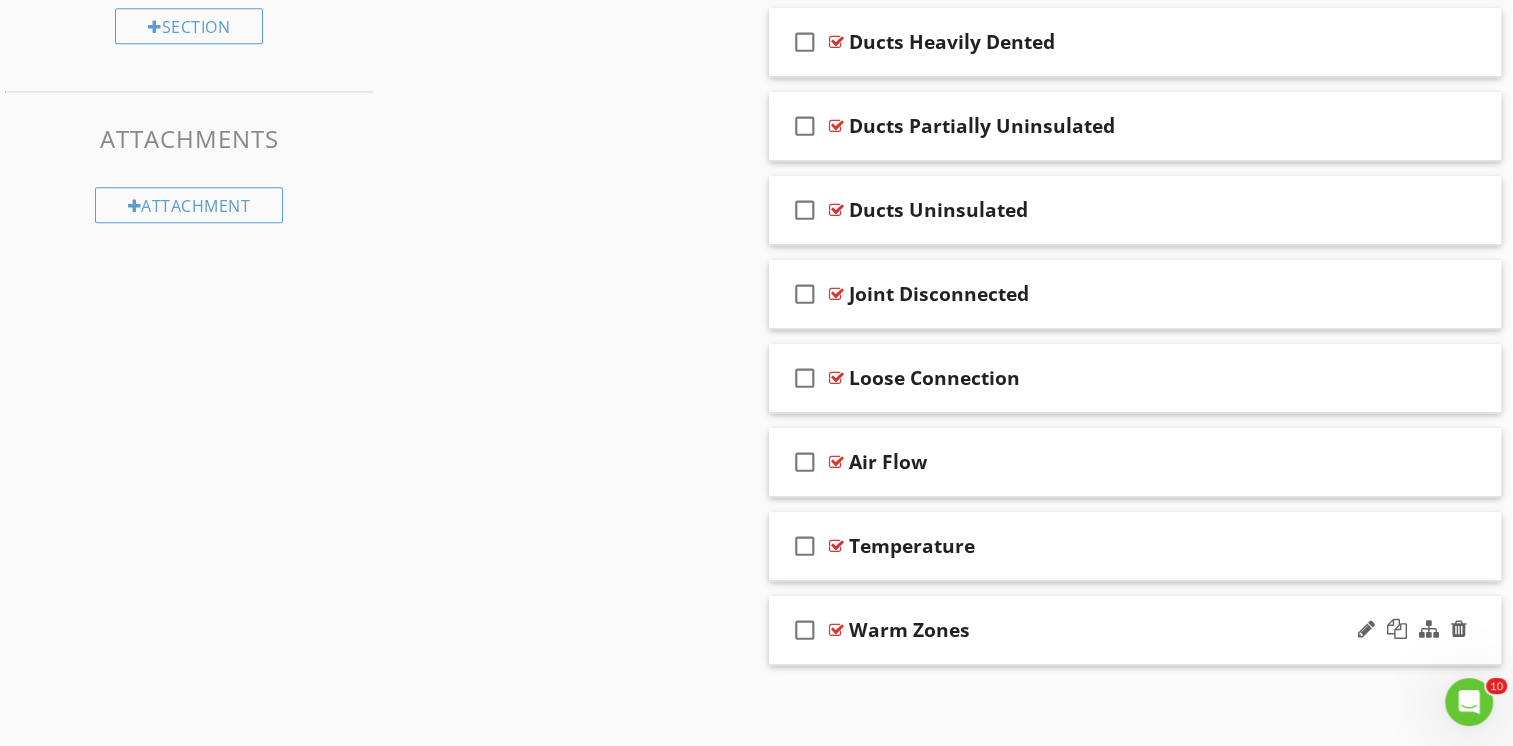 click on "check_box_outline_blank
Warm Zones" at bounding box center (1135, 630) 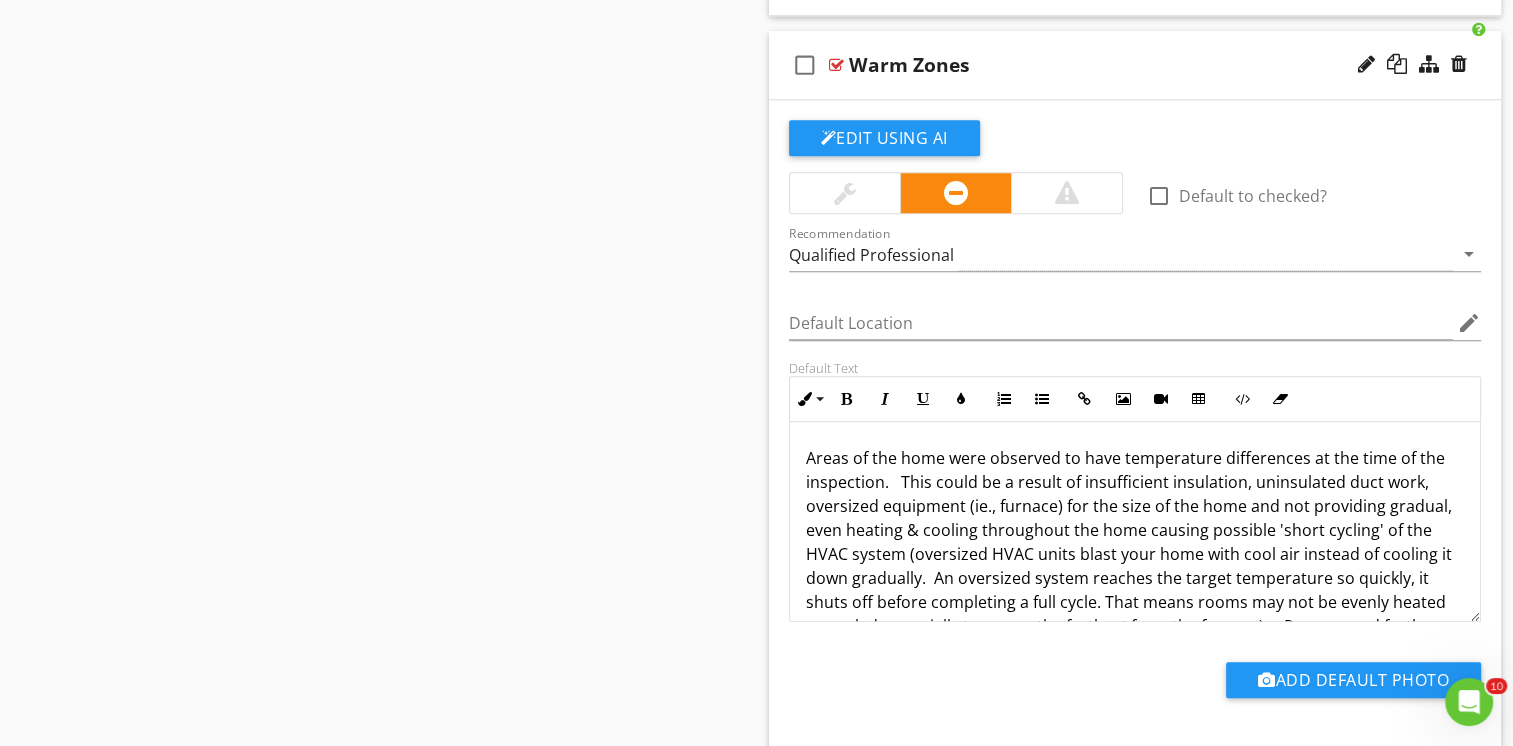 scroll, scrollTop: 1649, scrollLeft: 0, axis: vertical 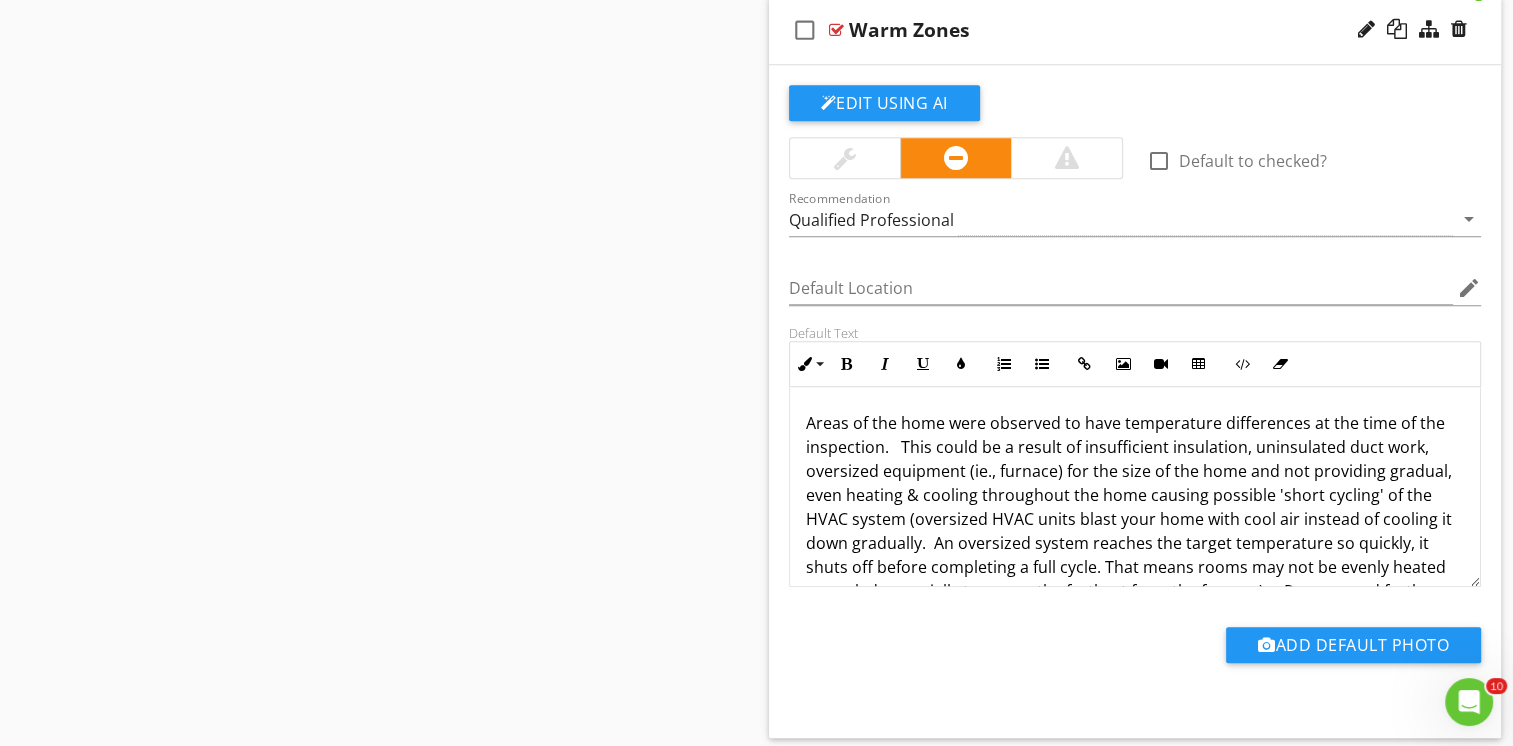 click on "Areas of the home were observed to have temperature differences at the time of the inspection.   This could be a result of insufficient insulation, uninsulated duct work, oversized equipment (ie., furnace) for the size of the home and not providing gradual, even heating & cooling throughout the home causing possible 'short cycling' of the HVAC system (oversized HVAC units blast your home with cool air instead of cooling it down gradually.  An oversized system reaches the target temperature so quickly, it shuts off before completing a full cycle. That means rooms may not be evenly heated or cooled, especially to rooms the furthest from the furnace).    Recommend further evaluation by a qualified professional and repair / replace as needed." at bounding box center (1135, 519) 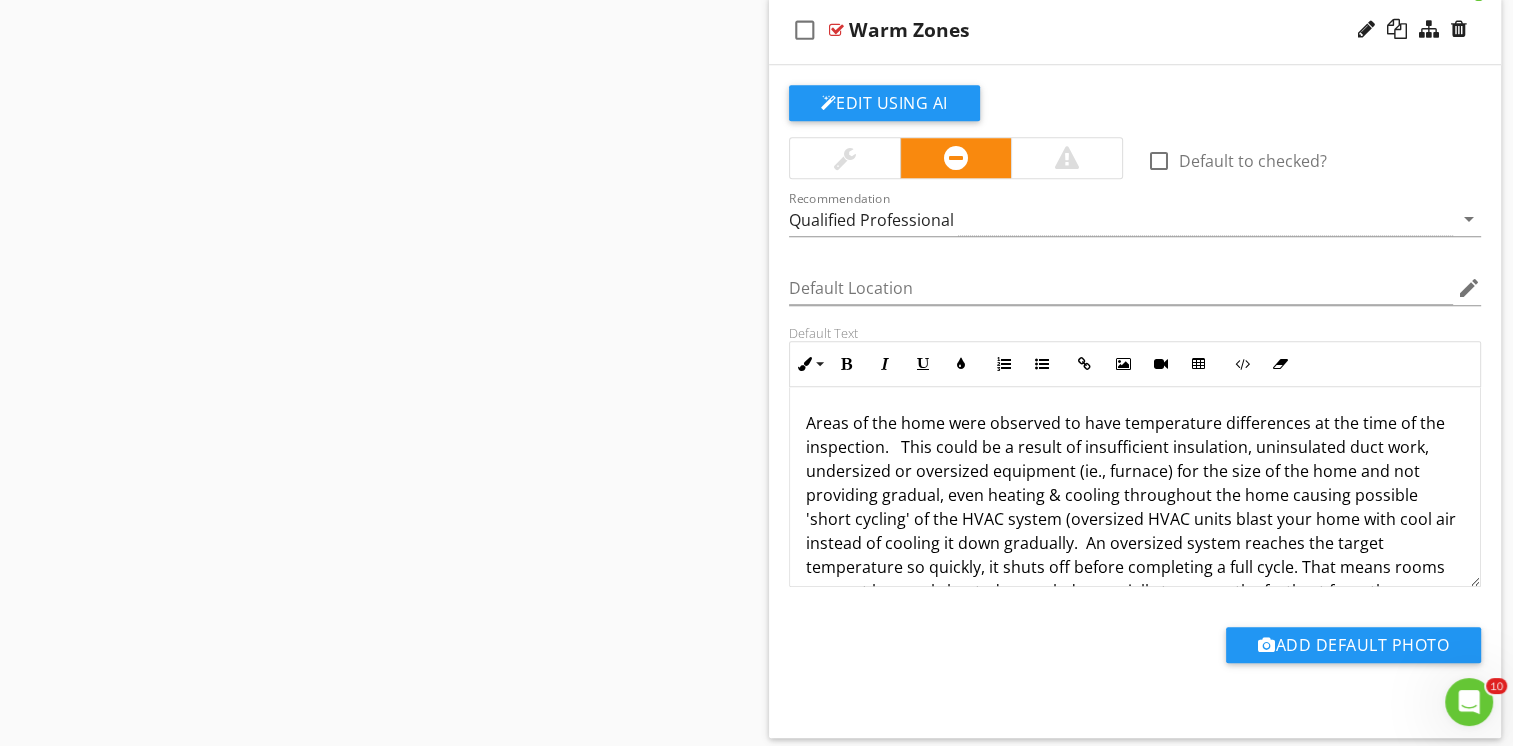 click on "Areas of the home were observed to have temperature differences at the time of the inspection.   This could be a result of insufficient insulation, uninsulated duct work, undersized or oversized equipment (ie., furnace) for the size of the home and not providing gradual, even heating & cooling throughout the home causing possible 'short cycling' of the HVAC system (oversized HVAC units blast your home with cool air instead of cooling it down gradually.  An oversized system reaches the target temperature so quickly, it shuts off before completing a full cycle. That means rooms may not be evenly heated or cooled, especially to rooms the furthest from the furnace).    Recommend further evaluation by a qualified professional and repair / replace as needed." at bounding box center [1135, 531] 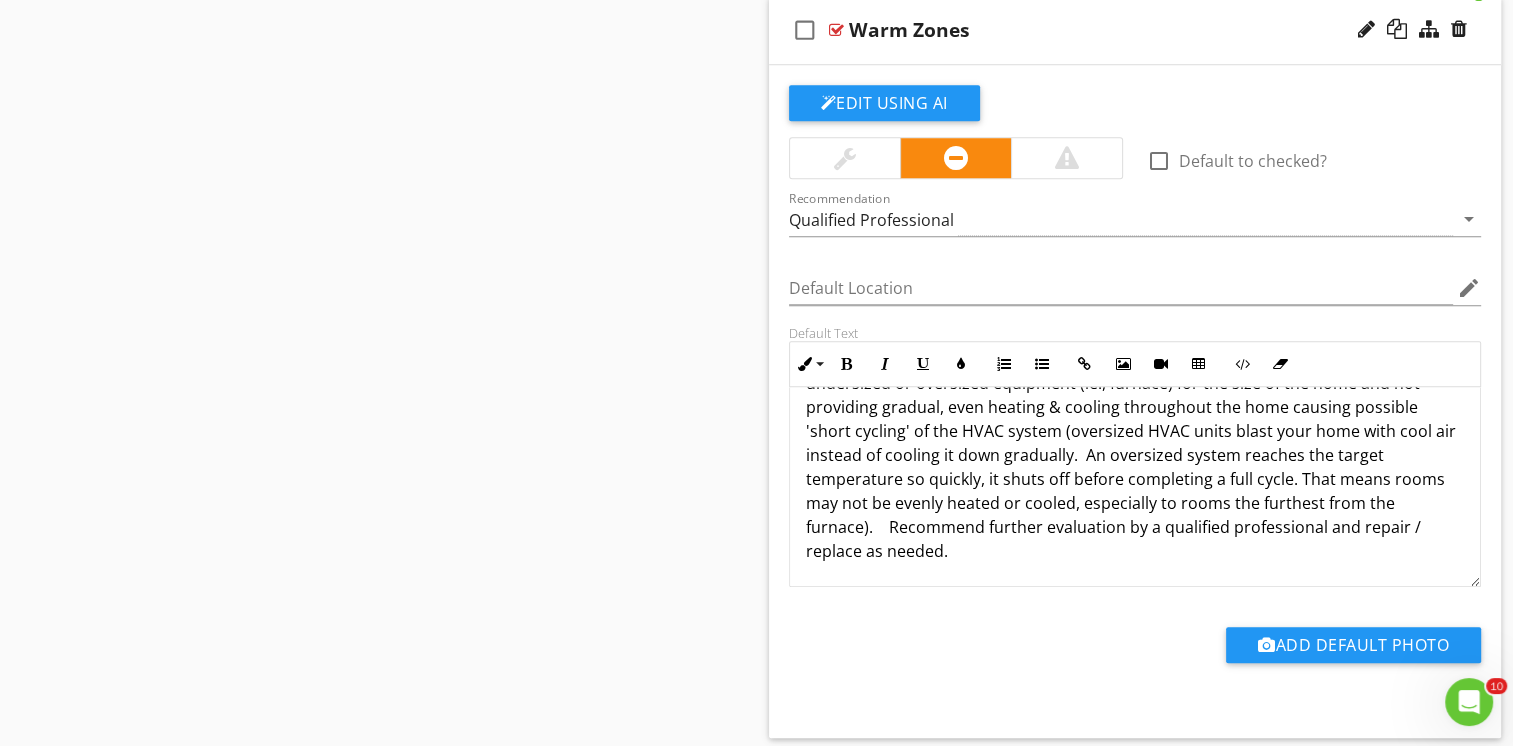 scroll, scrollTop: 0, scrollLeft: 0, axis: both 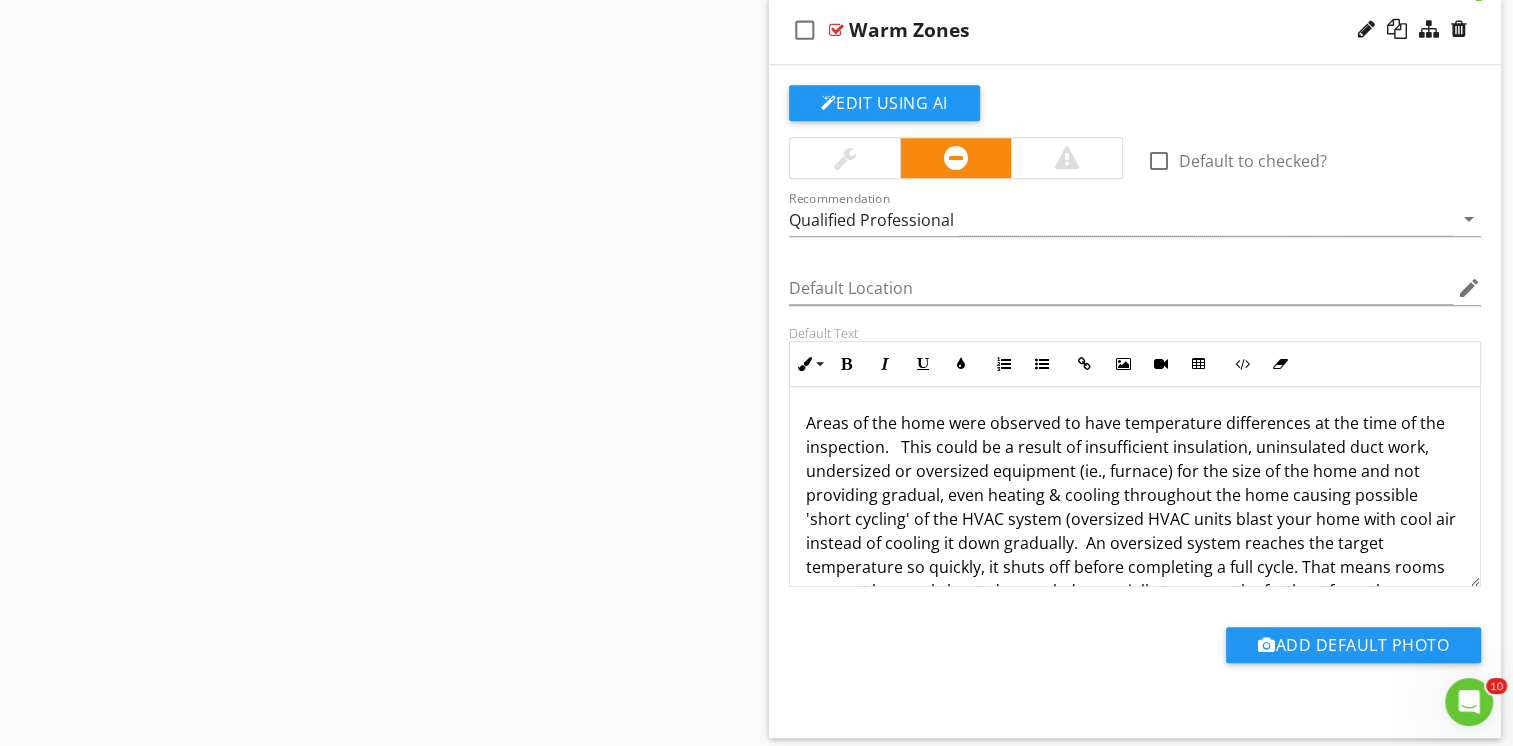 click on "Areas of the home were observed to have temperature differences at the time of the inspection.   This could be a result of insufficient insulation, uninsulated duct work, undersized or oversized equipment (ie., furnace) for the size of the home and not providing gradual, even heating & cooling throughout the home causing possible 'short cycling' of the HVAC system (oversized HVAC units blast your home with cool air instead of cooling it down gradually.  An oversized system reaches the target temperature so quickly, it shuts off before completing a full cycle. That means rooms may not be evenly heated or cooled, especially to rooms the furthest from the furnace).    Recommend further evaluation by a qualified professional and repair / replace as needed." at bounding box center (1135, 531) 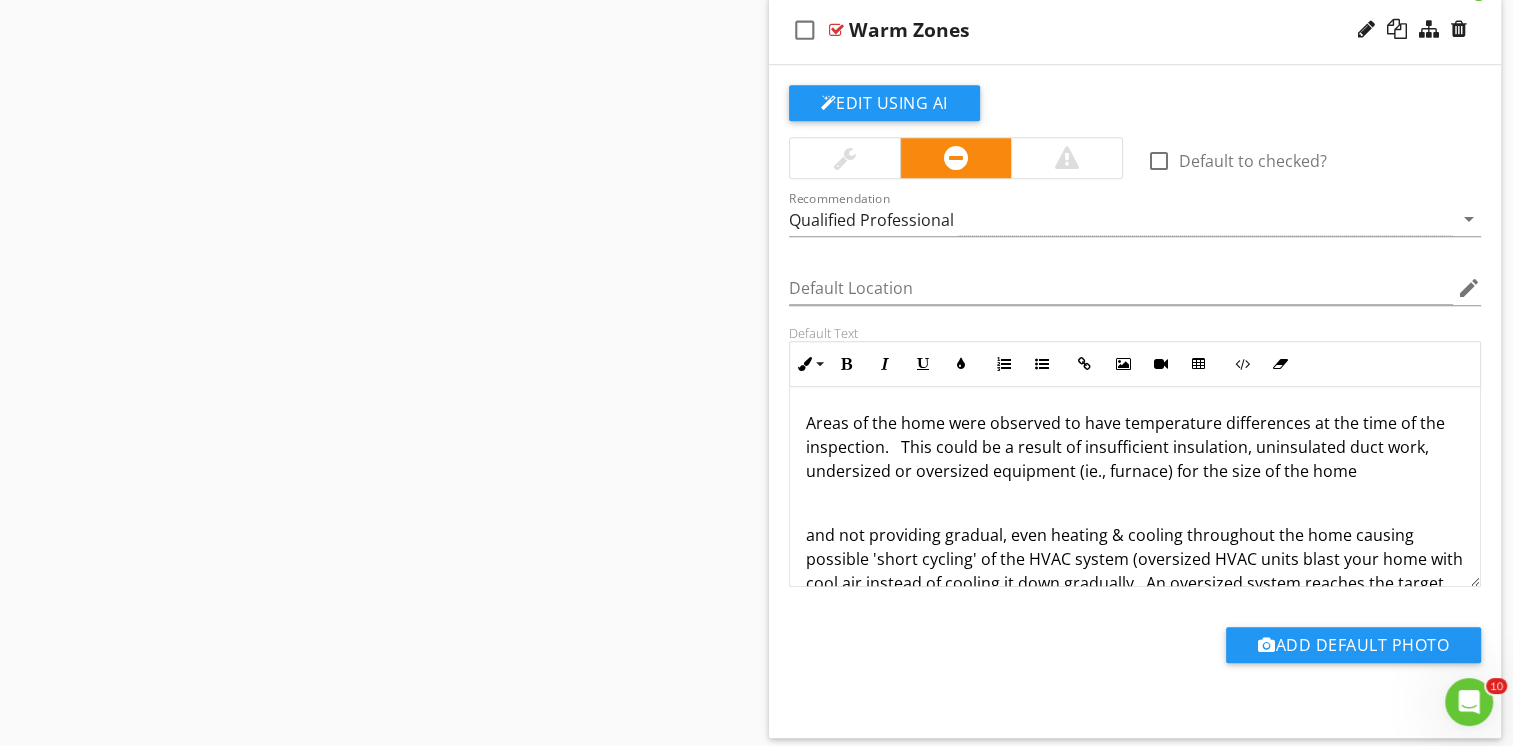 click on "Areas of the home were observed to have temperature differences at the time of the inspection.   This could be a result of insufficient insulation, uninsulated duct work, undersized or oversized equipment (ie., furnace) for the size of the home" at bounding box center [1135, 447] 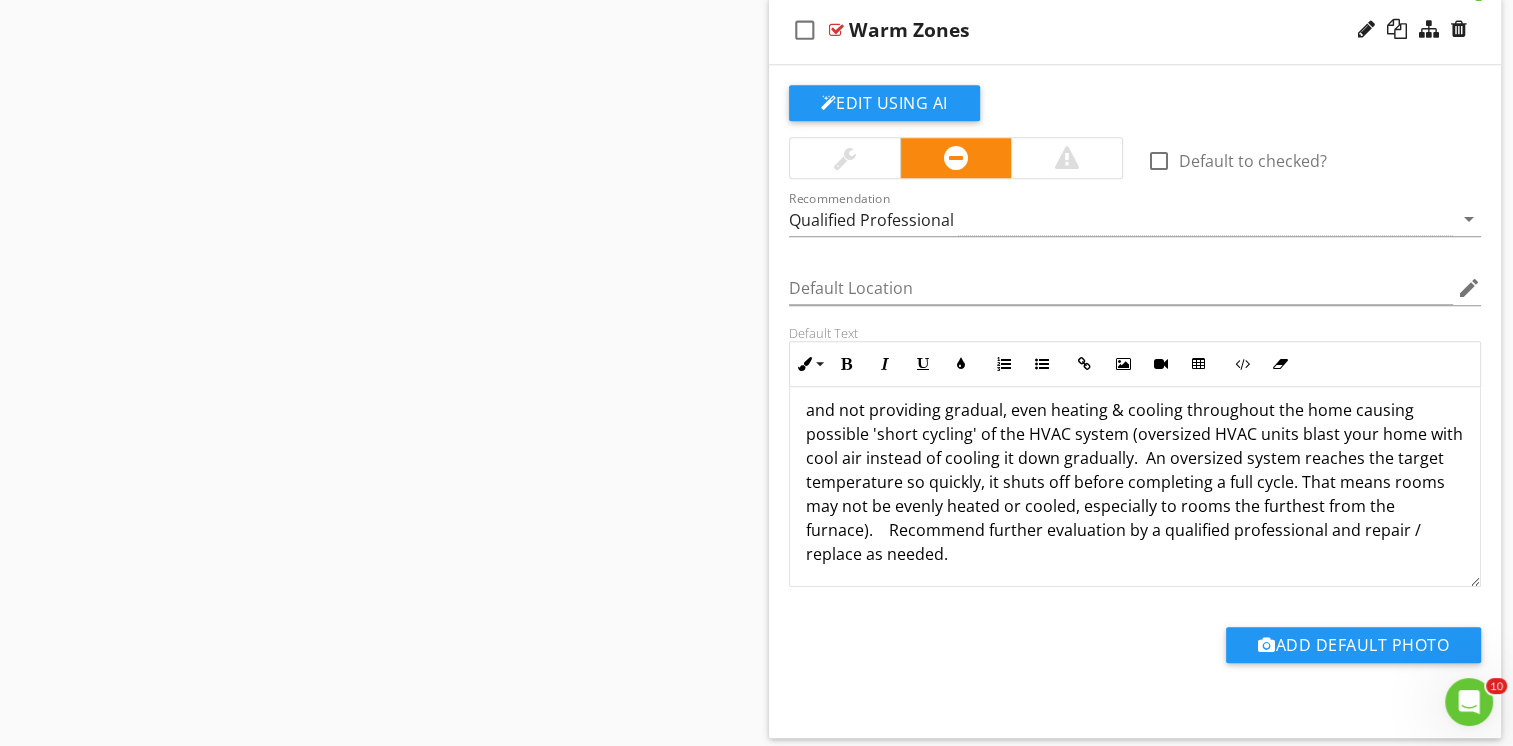 scroll, scrollTop: 128, scrollLeft: 0, axis: vertical 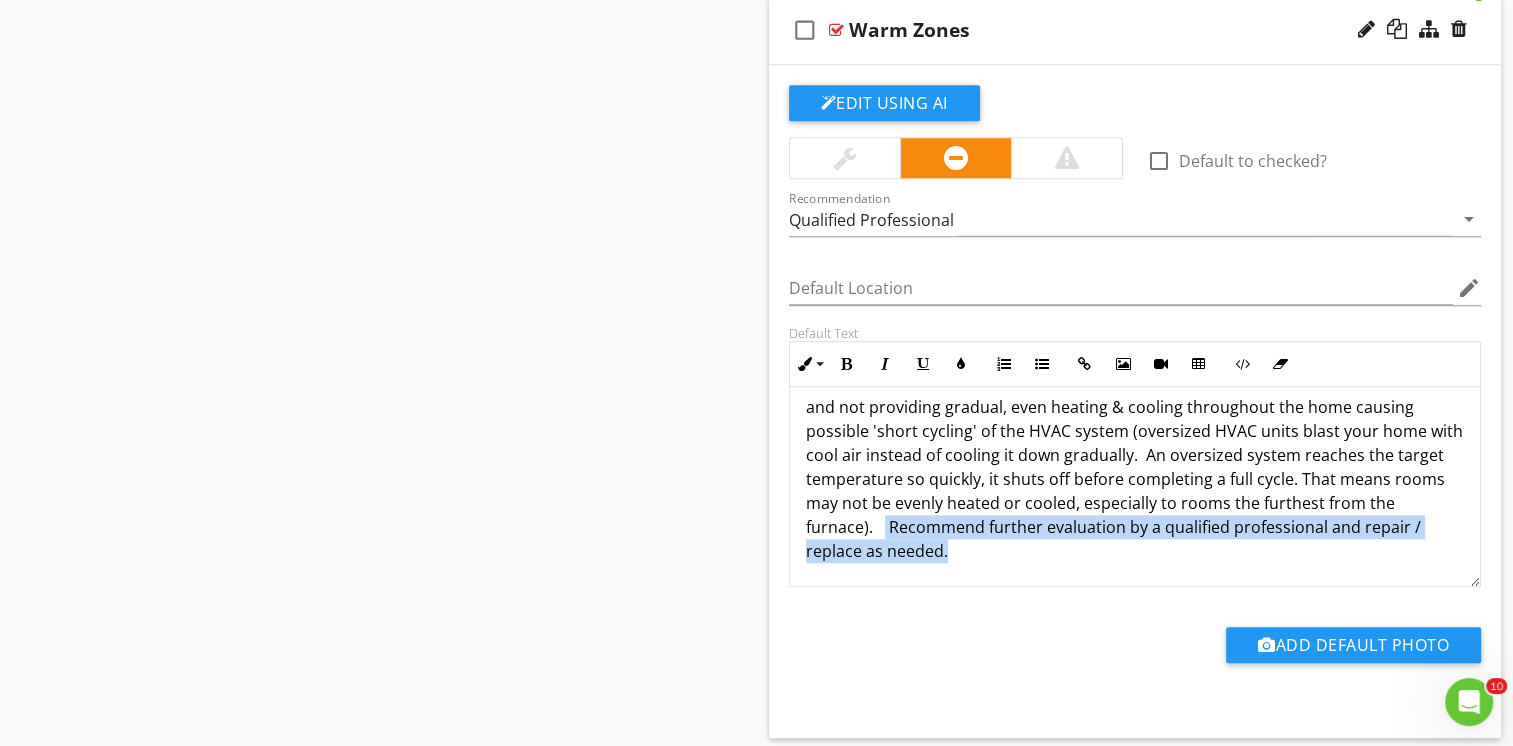 drag, startPoint x: 884, startPoint y: 517, endPoint x: 990, endPoint y: 542, distance: 108.90822 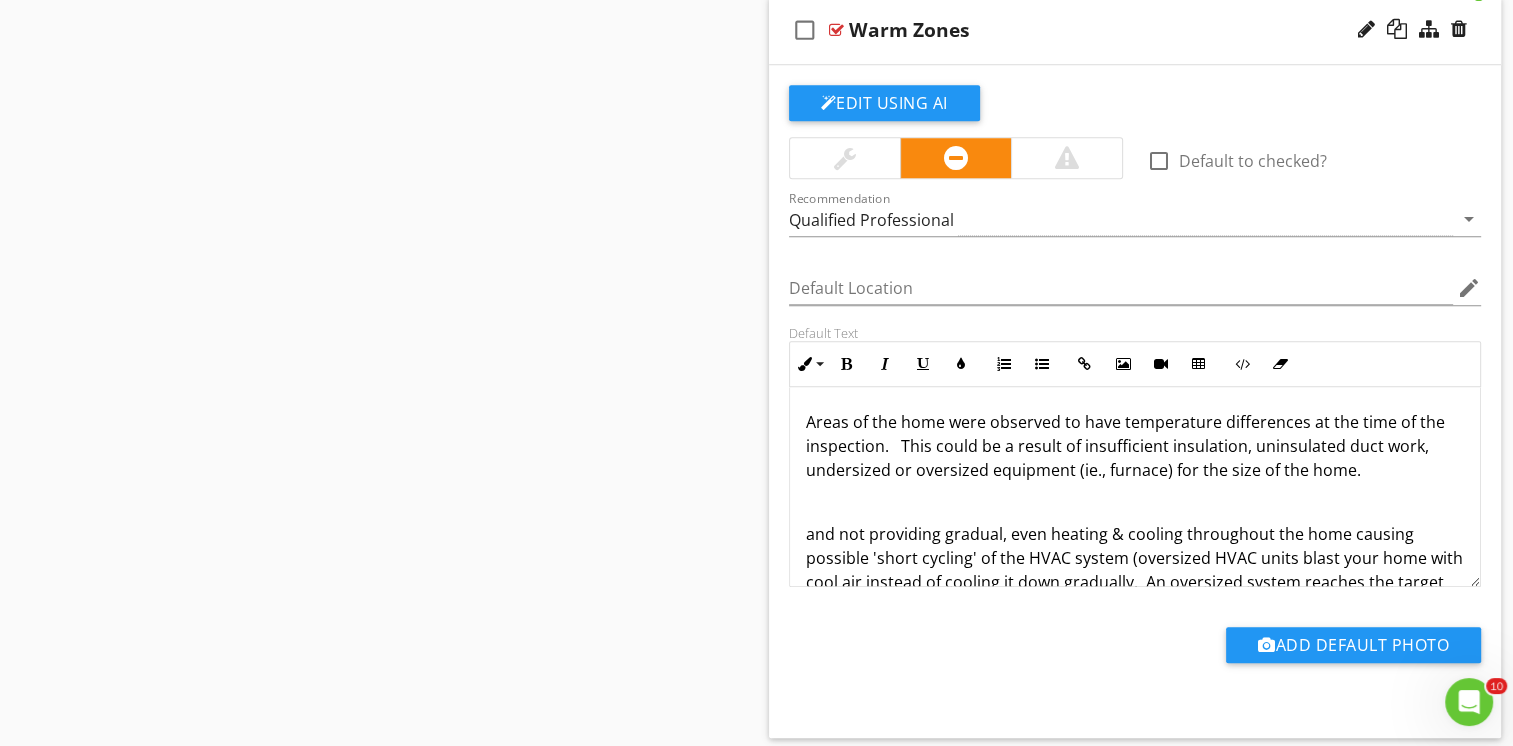 scroll, scrollTop: 0, scrollLeft: 0, axis: both 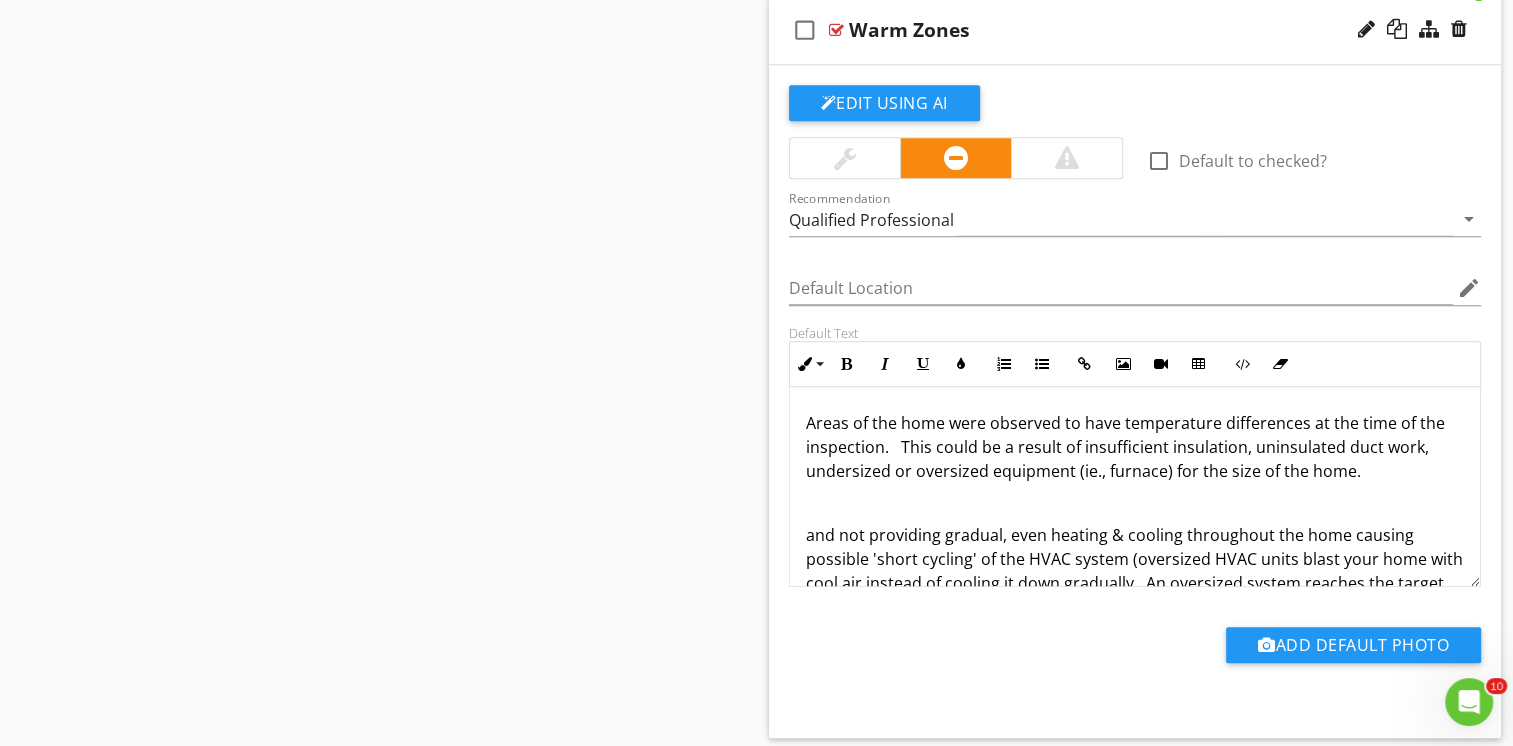 click on "Areas of the home were observed to have temperature differences at the time of the inspection.   This could be a result of insufficient insulation, uninsulated duct work, undersized or oversized equipment (ie., furnace) for the size of the home." at bounding box center [1135, 447] 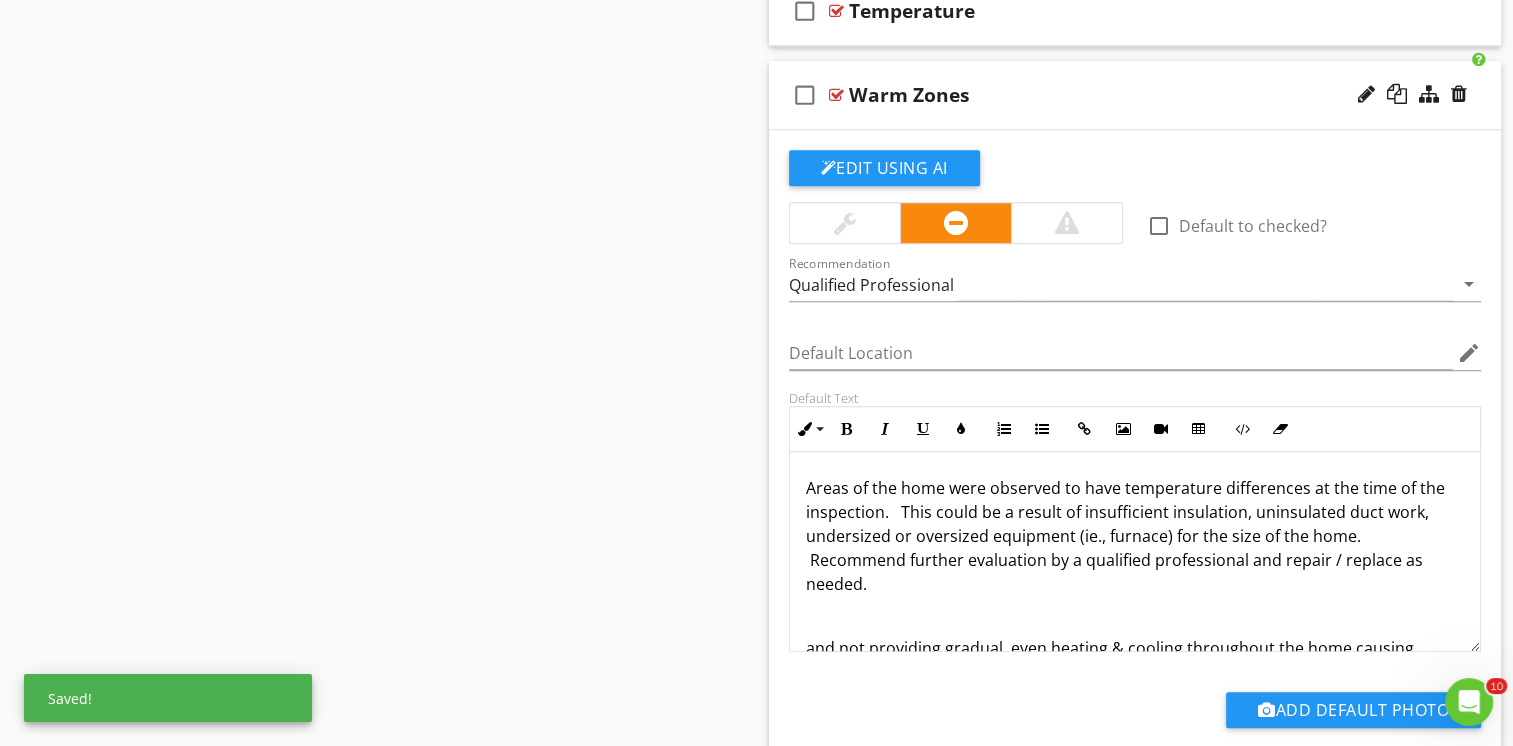scroll, scrollTop: 1549, scrollLeft: 0, axis: vertical 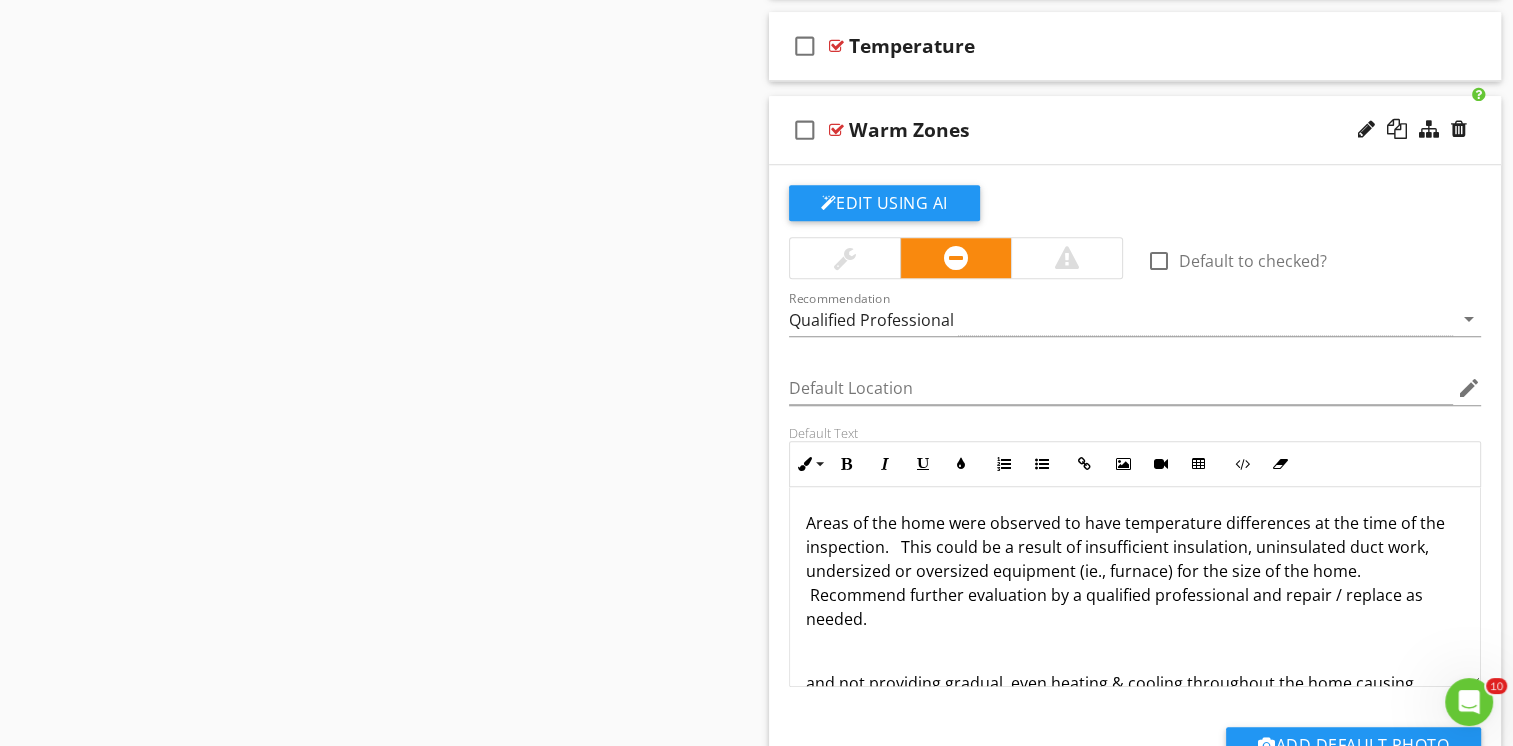 click on "Areas of the home were observed to have temperature differences at the time of the inspection.   This could be a result of insufficient insulation, uninsulated duct work, undersized or oversized equipment (ie., furnace) for the size of the home.    Recommend further evaluation by a qualified professional and repair / replace as needed." at bounding box center (1135, 571) 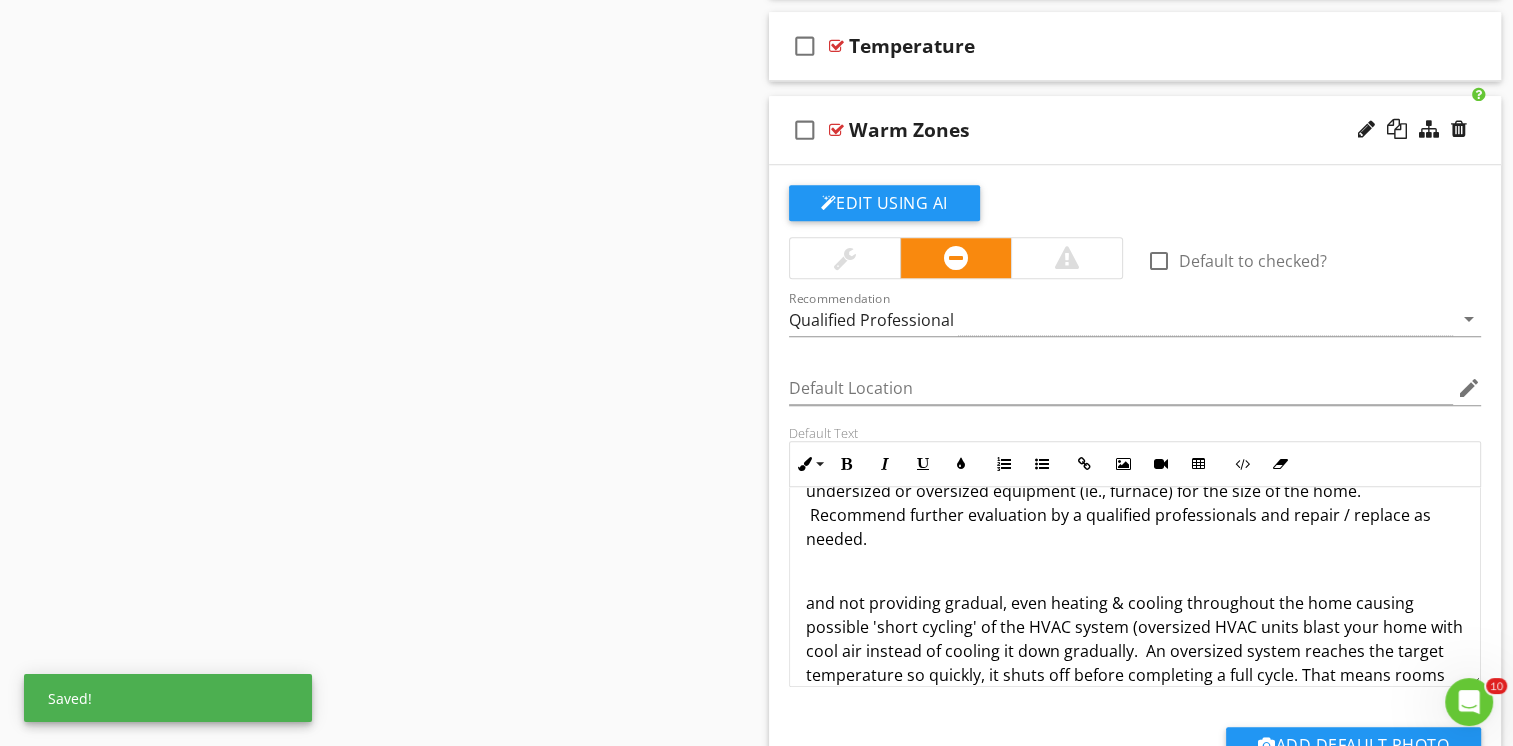 scroll, scrollTop: 176, scrollLeft: 0, axis: vertical 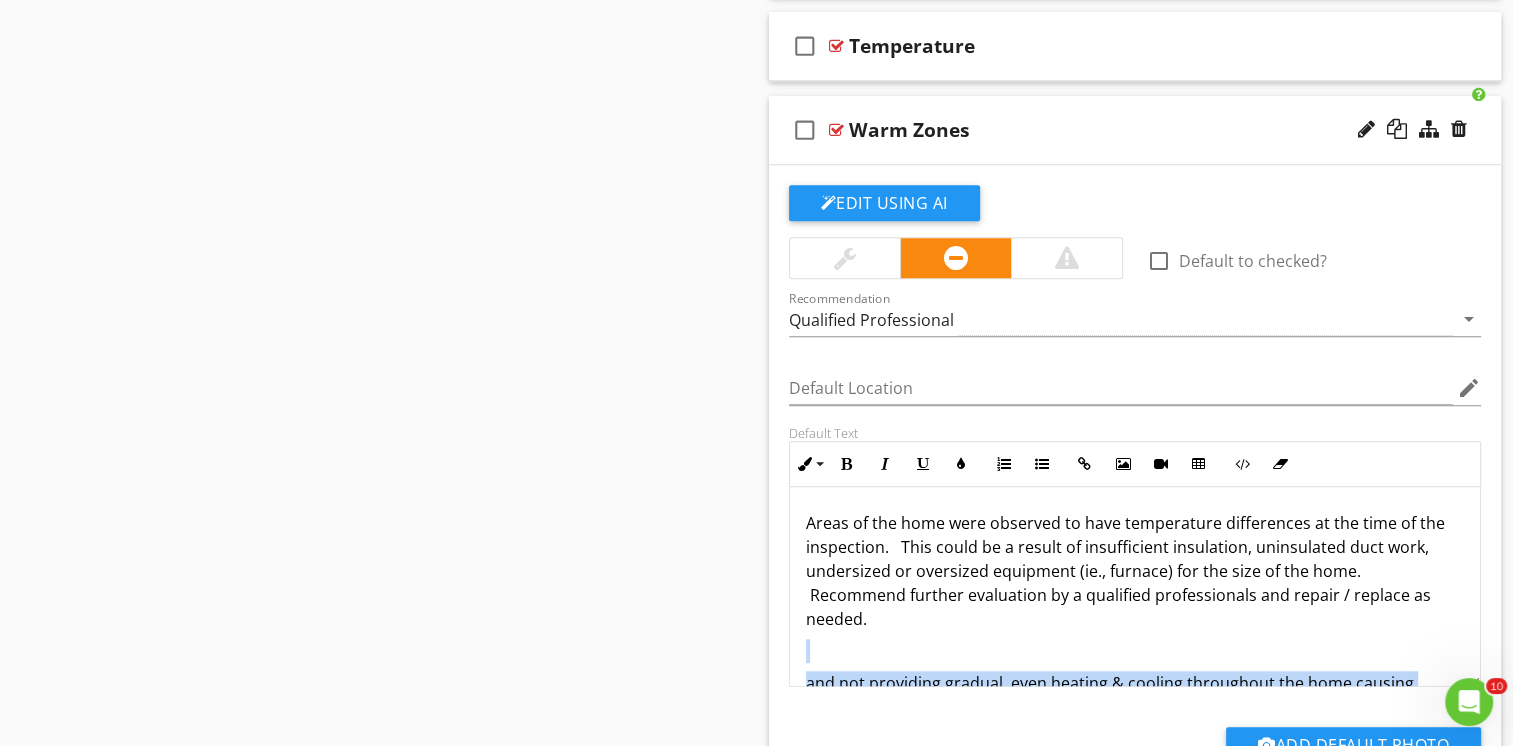 drag, startPoint x: 956, startPoint y: 653, endPoint x: 815, endPoint y: 654, distance: 141.00354 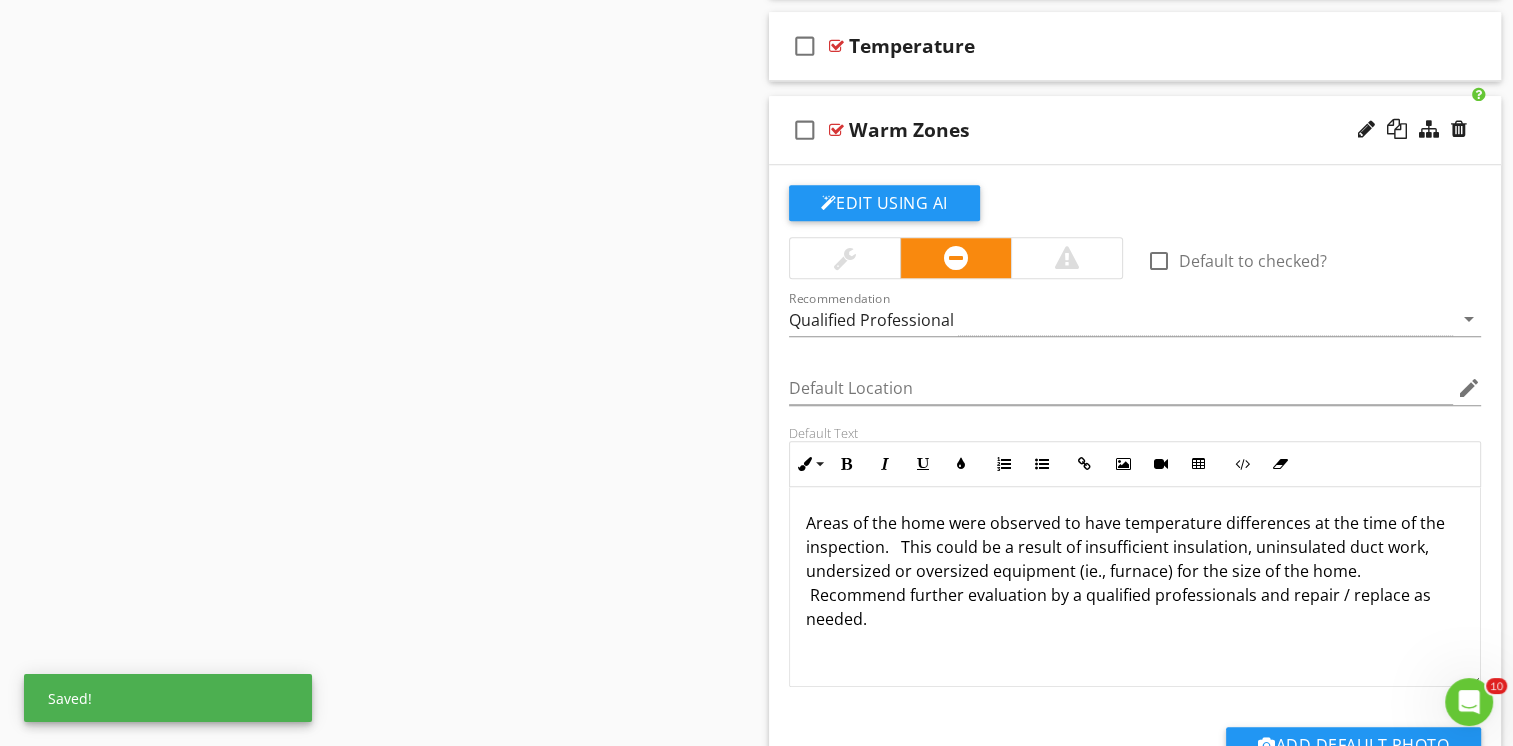 click on "check_box_outline_blank
Warm Zones" at bounding box center (1135, 130) 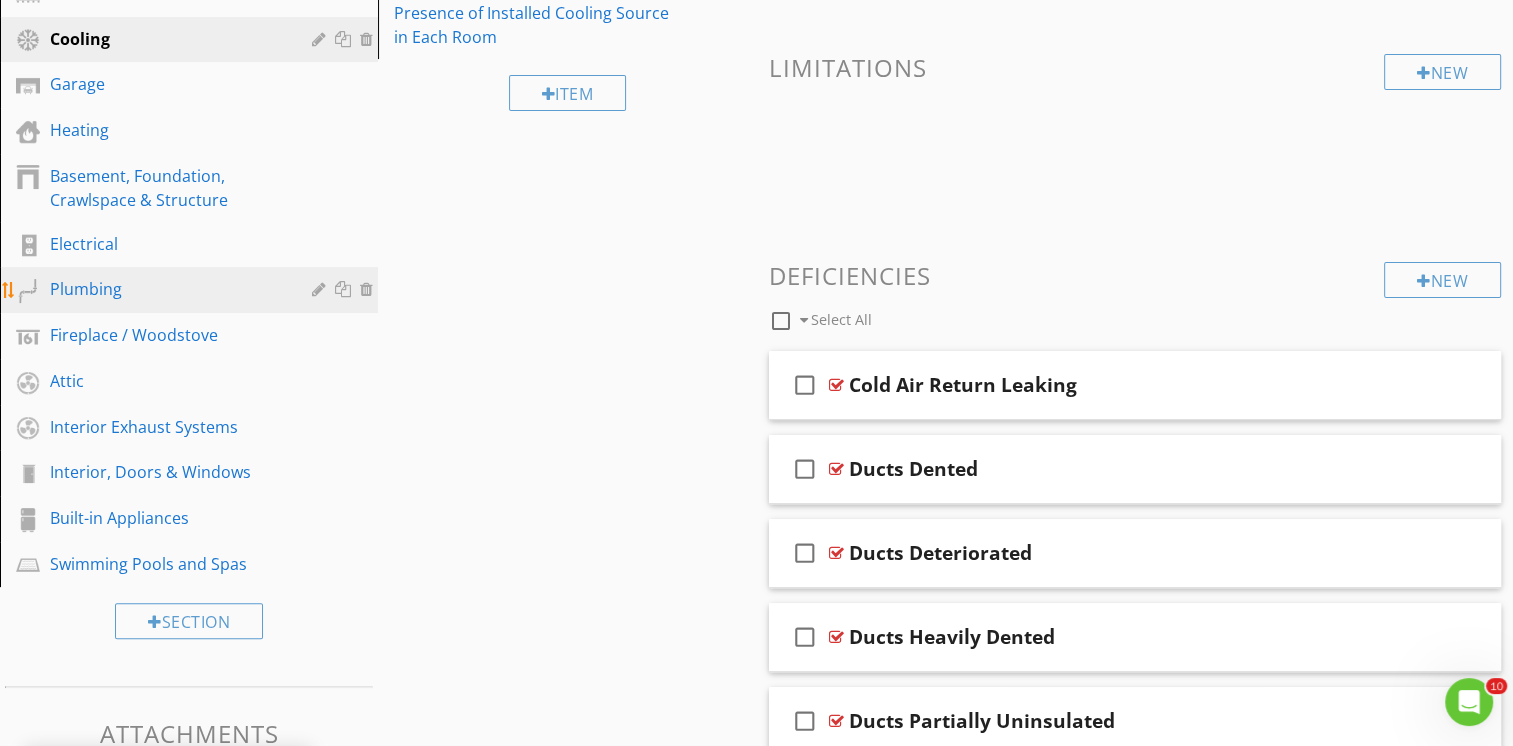 scroll, scrollTop: 449, scrollLeft: 0, axis: vertical 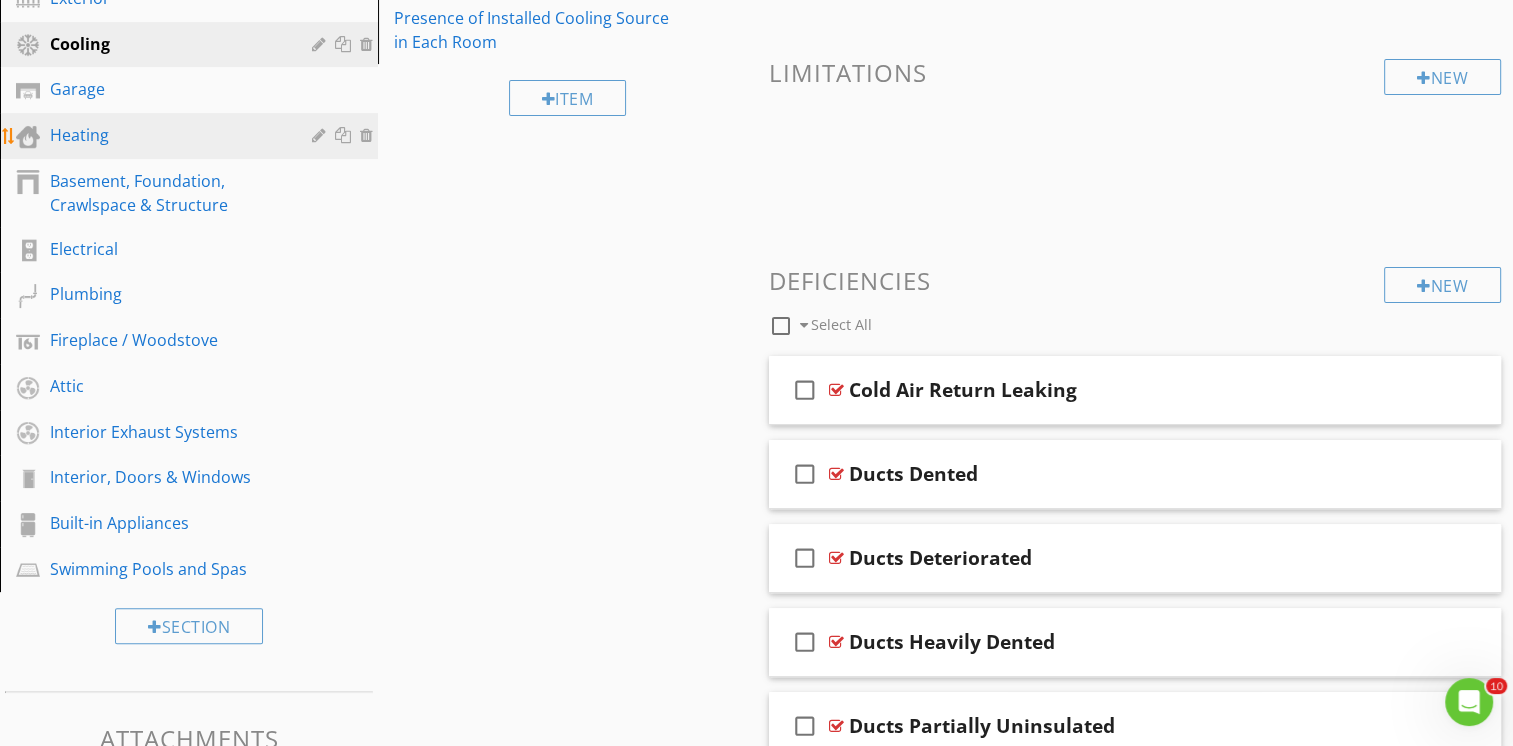 click on "Heating" at bounding box center (166, 135) 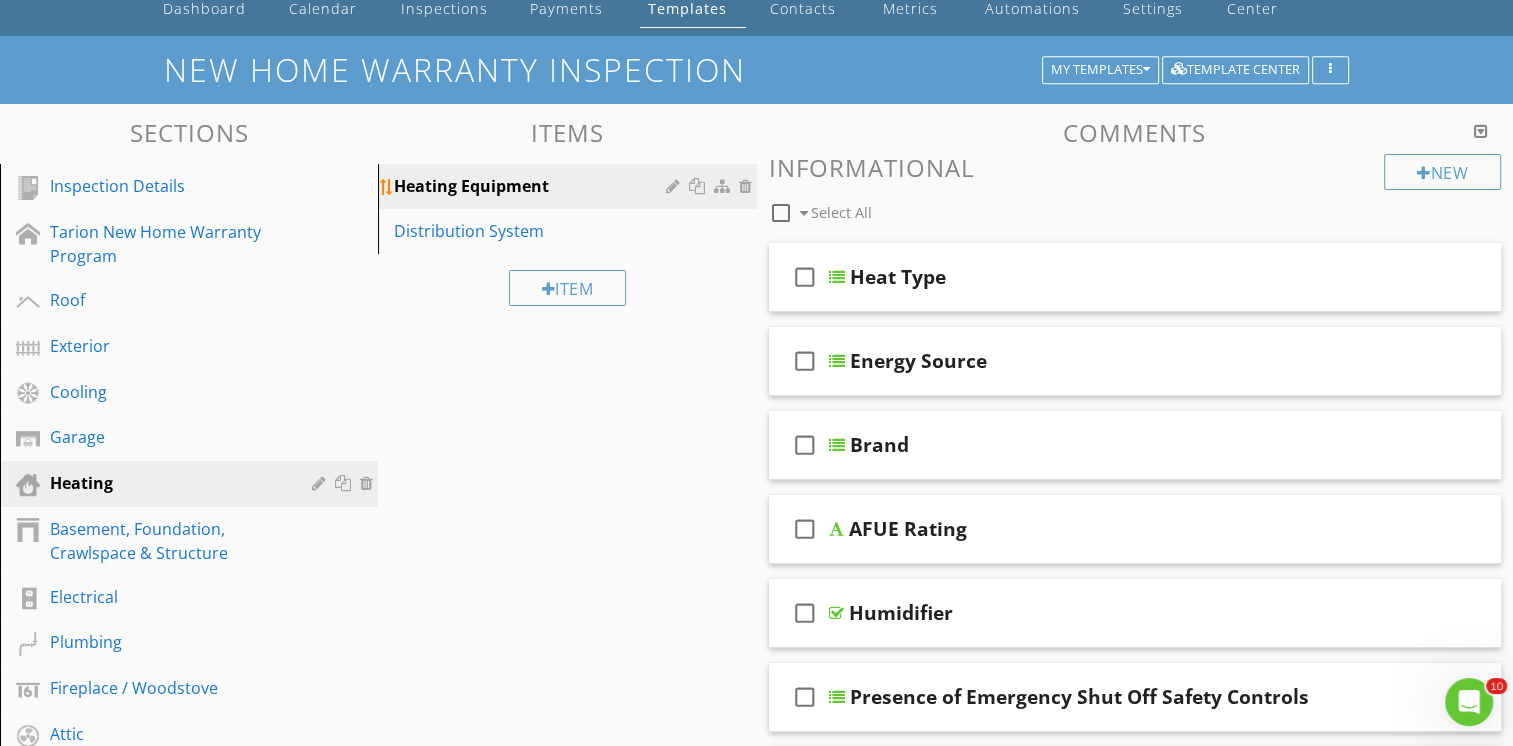 scroll, scrollTop: 49, scrollLeft: 0, axis: vertical 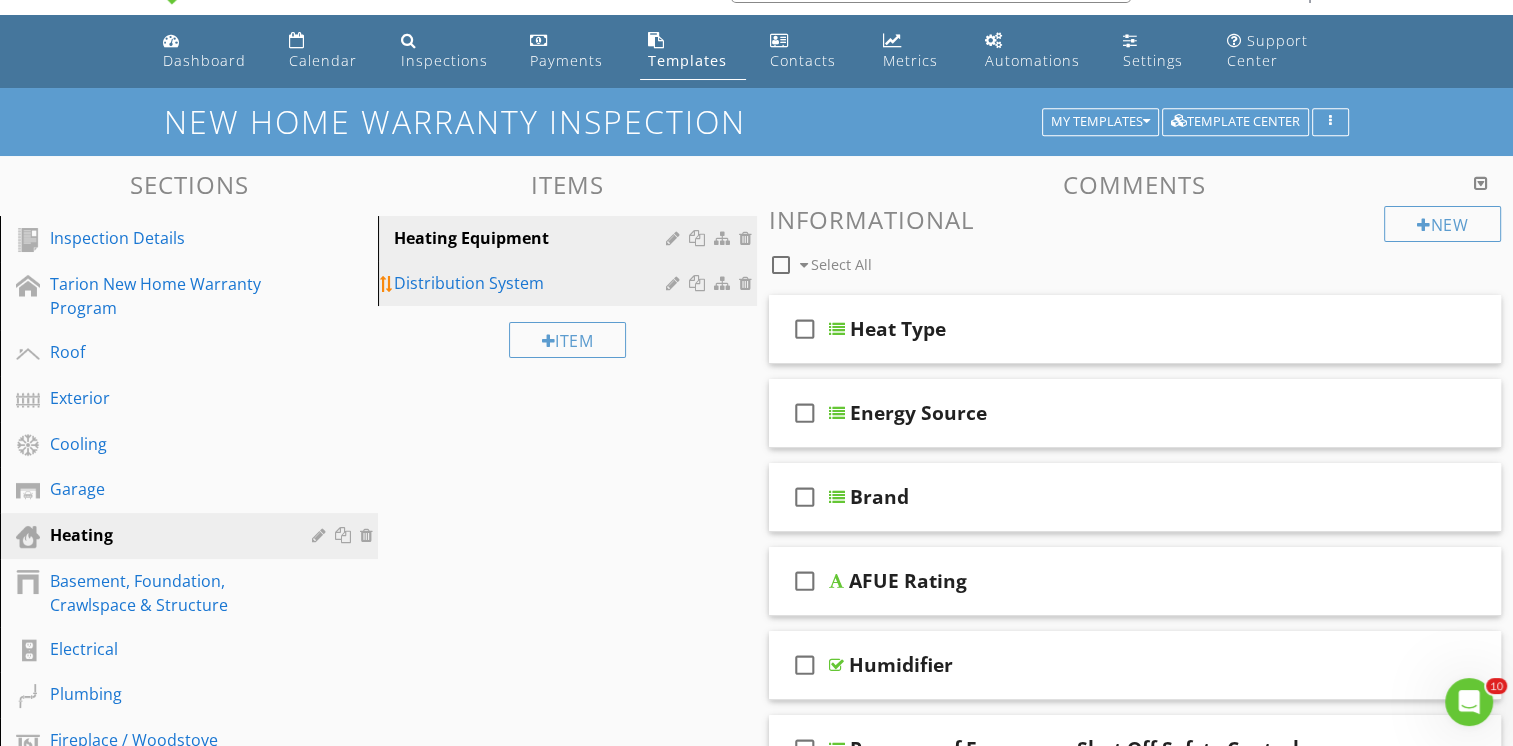 click on "Distribution System" at bounding box center (532, 283) 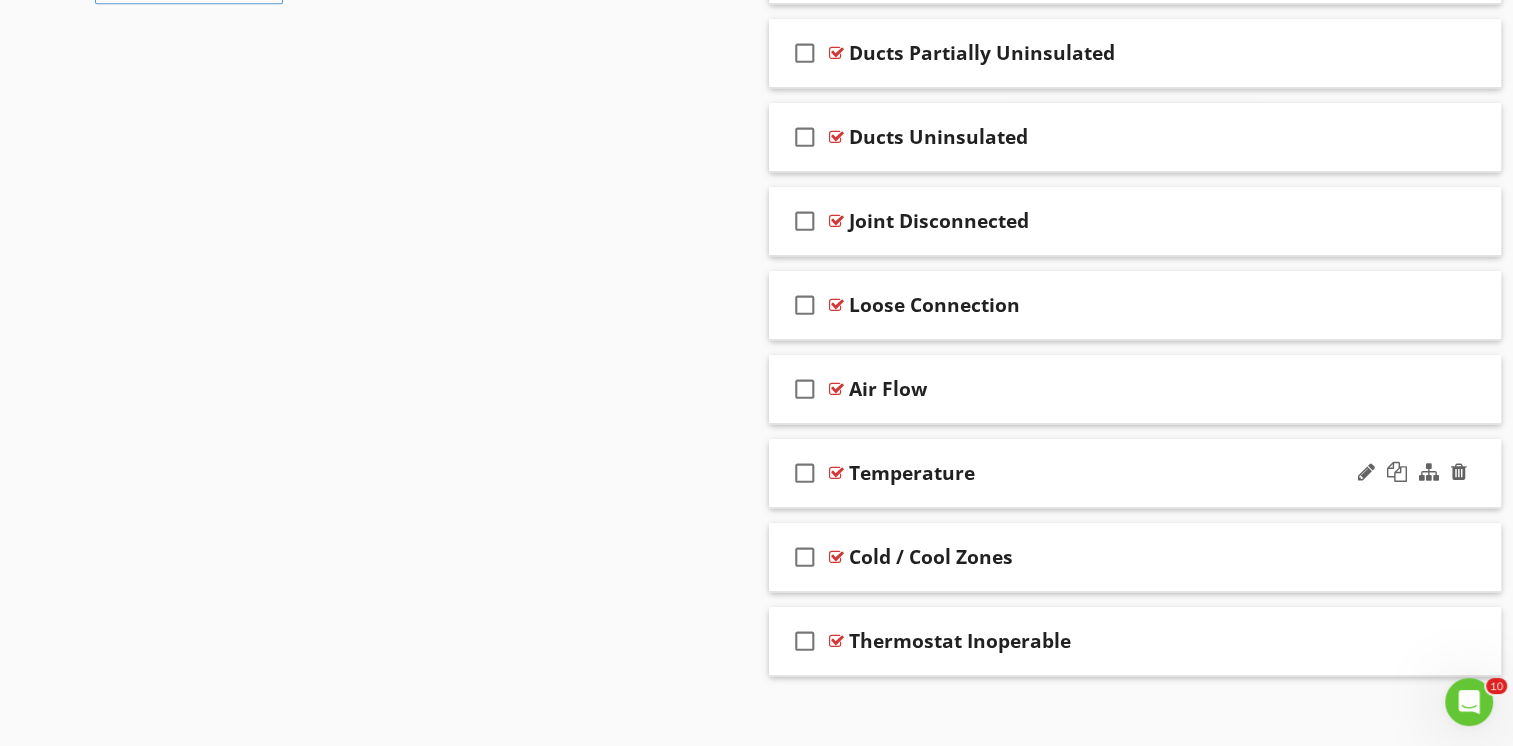 scroll, scrollTop: 1278, scrollLeft: 0, axis: vertical 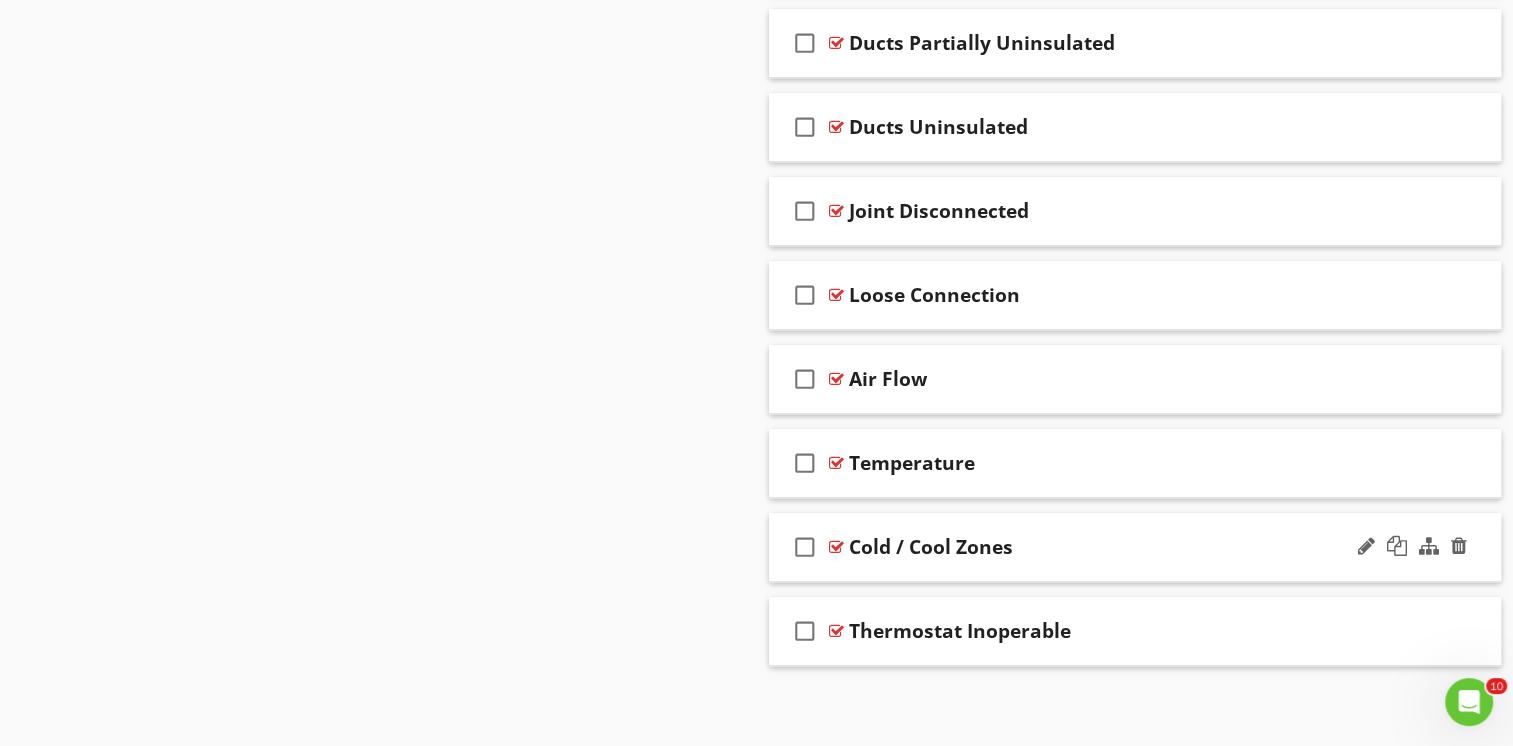 click on "check_box_outline_blank
Cold / Cool Zones" at bounding box center (1135, 547) 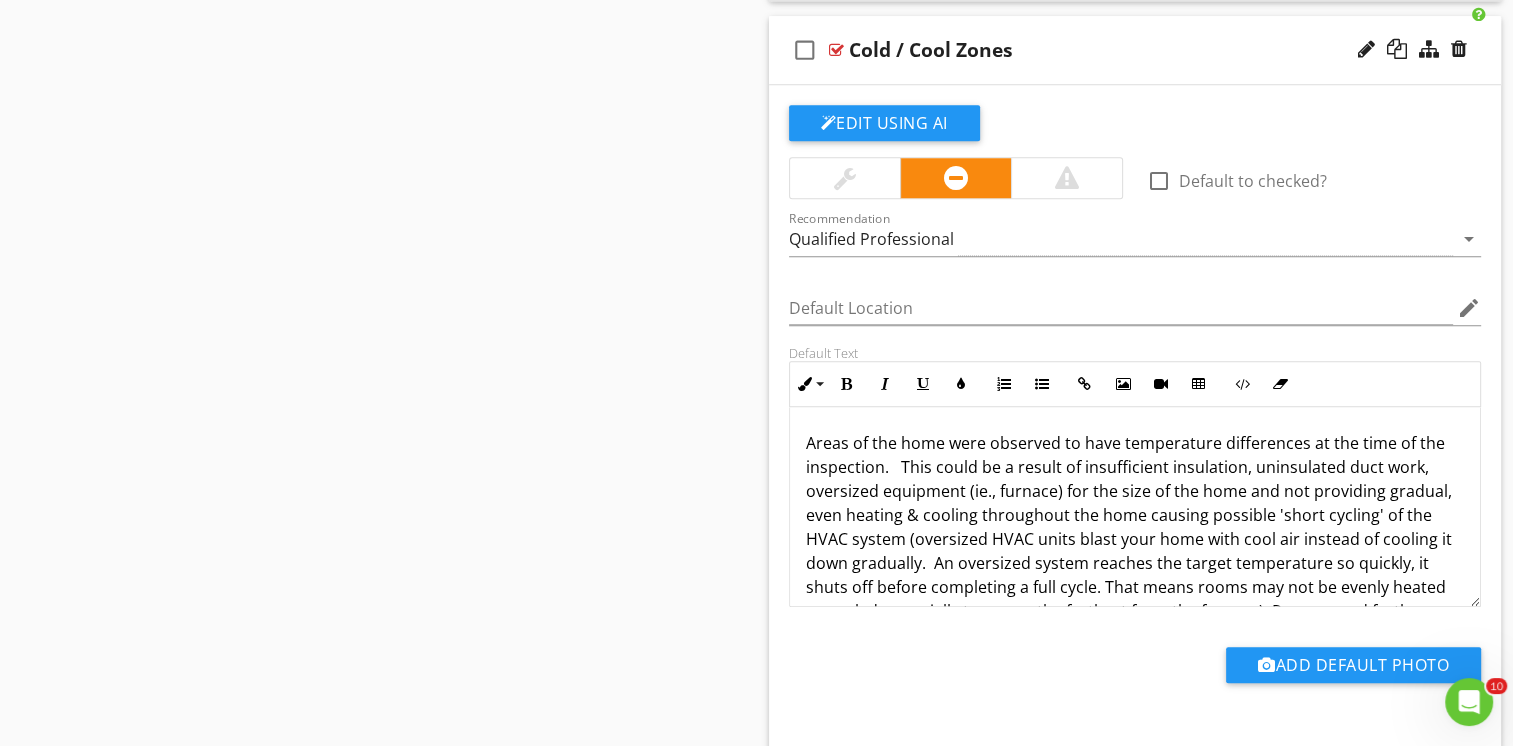 scroll, scrollTop: 1778, scrollLeft: 0, axis: vertical 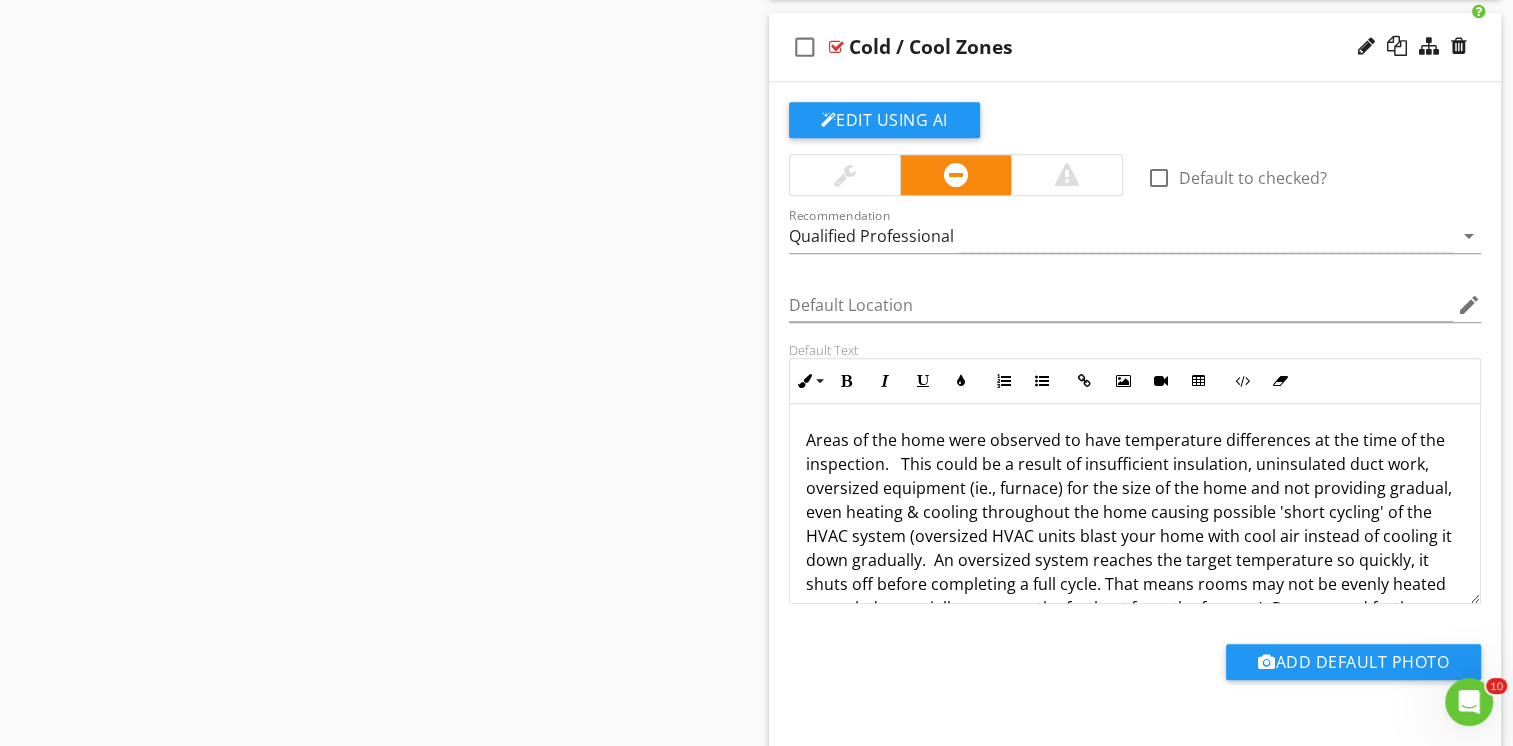 click on "Areas of the home were observed to have temperature differences at the time of the inspection.   This could be a result of insufficient insulation, uninsulated duct work, oversized equipment (ie., furnace) for the size of the home and not providing gradual, even heating & cooling throughout the home causing possible 'short cycling' of the HVAC system (oversized HVAC units blast your home with cool air instead of cooling it down gradually.  An oversized system reaches the target temperature so quickly, it shuts off before completing a full cycle. That means rooms may not be evenly heated or cooled, especially to rooms the furthest from the furnace). Recommend further evaluation by a qualified professional and repair / replace as needed." at bounding box center (1135, 536) 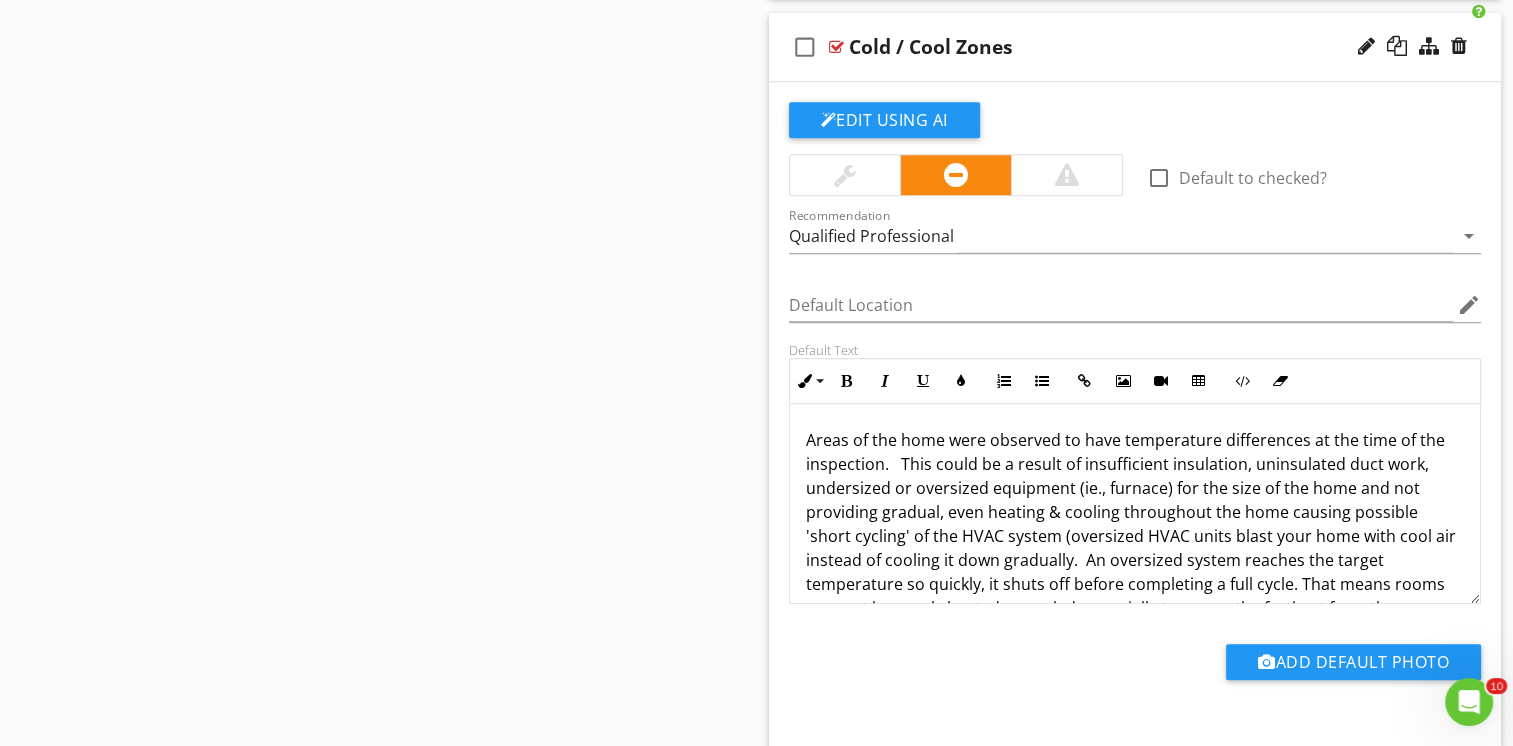 click on "Areas of the home were observed to have temperature differences at the time of the inspection.   This could be a result of insufficient insulation, uninsulated duct work, undersized or oversized equipment (ie., furnace) for the size of the home and not providing gradual, even heating & cooling throughout the home causing possible 'short cycling' of the HVAC system (oversized HVAC units blast your home with cool air instead of cooling it down gradually.  An oversized system reaches the target temperature so quickly, it shuts off before completing a full cycle. That means rooms may not be evenly heated or cooled, especially to rooms the furthest from the furnace). Recommend further evaluation by a qualified professional and repair / replace as needed." at bounding box center [1135, 548] 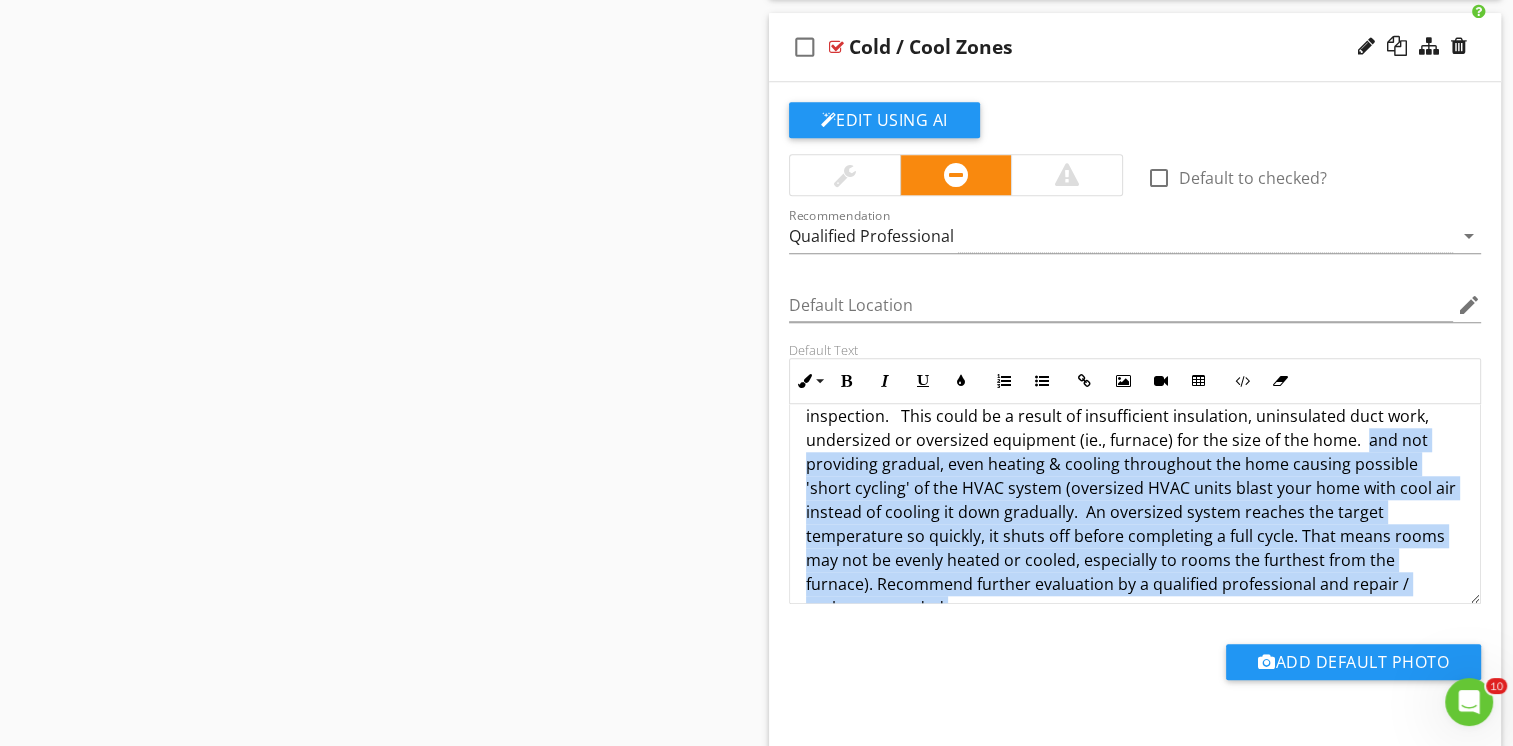 scroll, scrollTop: 88, scrollLeft: 0, axis: vertical 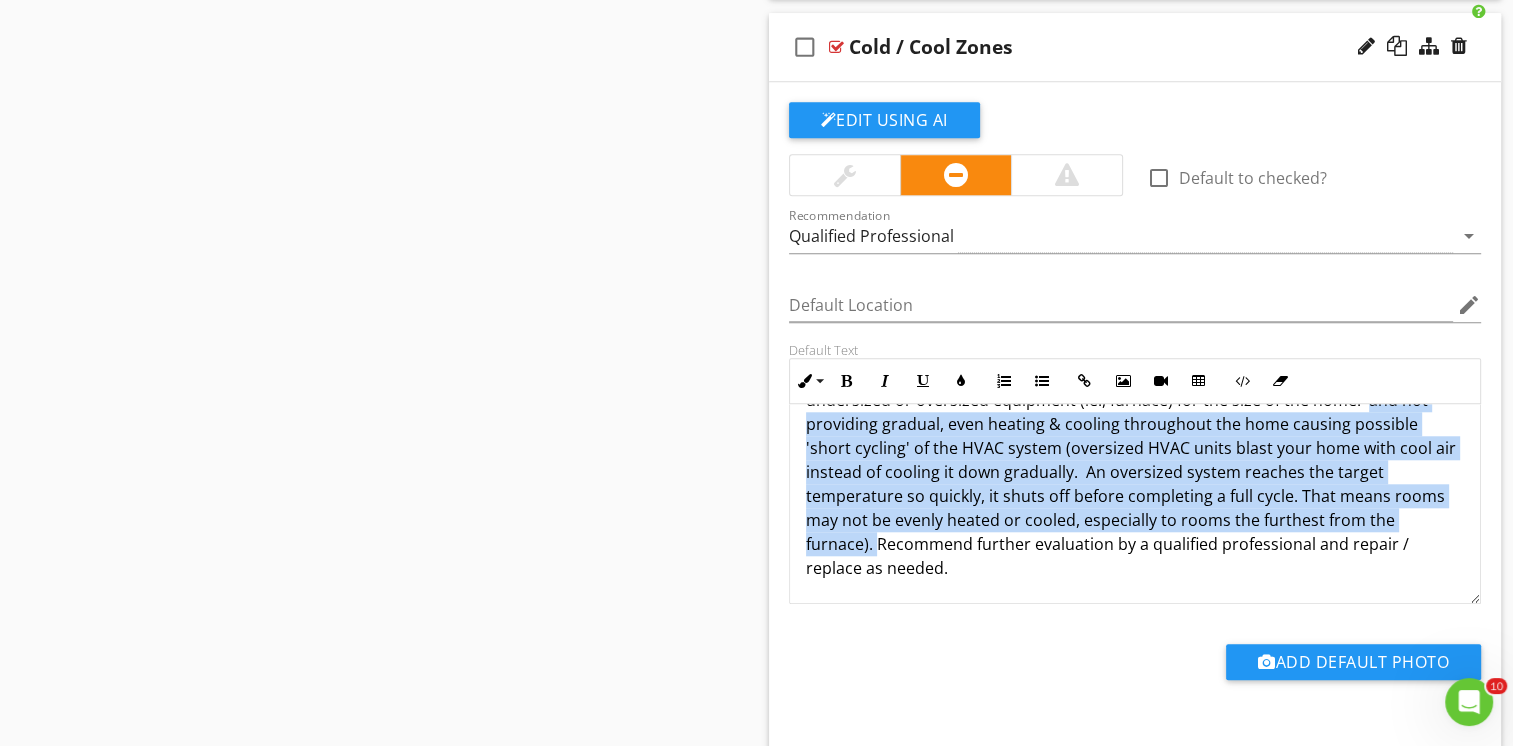 drag, startPoint x: 1363, startPoint y: 485, endPoint x: 877, endPoint y: 540, distance: 489.10223 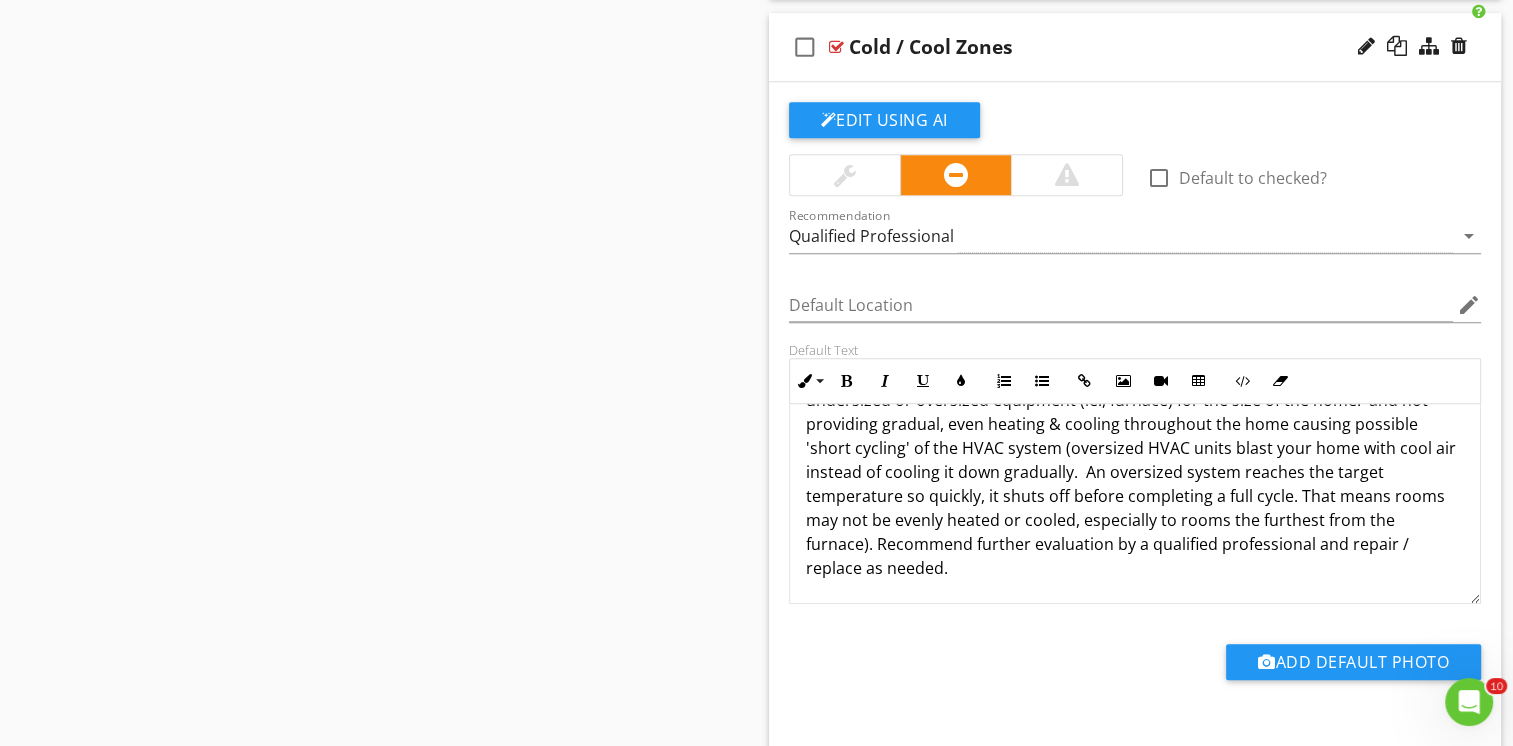 scroll, scrollTop: 0, scrollLeft: 0, axis: both 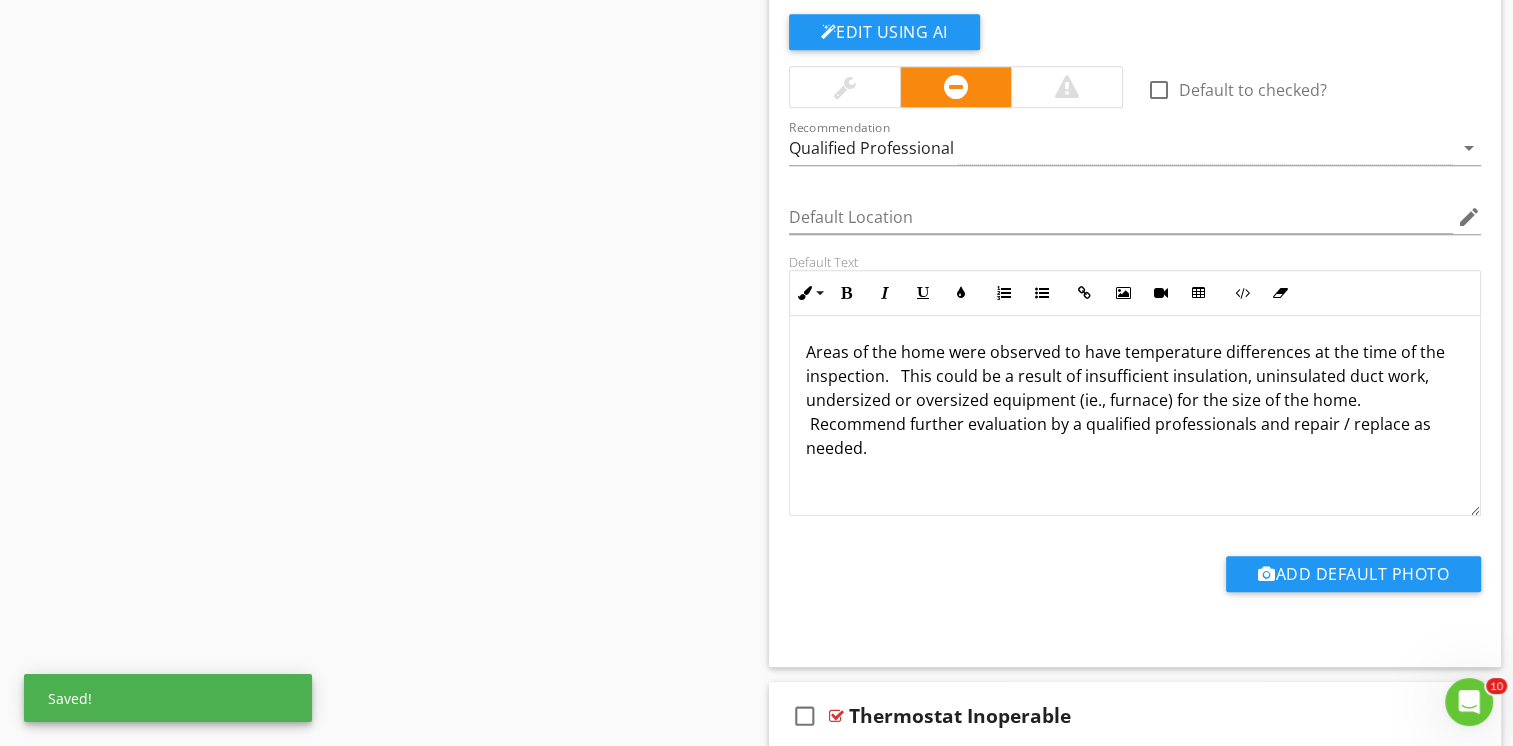 click on "Areas of the home were observed to have temperature differences at the time of the inspection.   This could be a result of insufficient insulation, uninsulated duct work, undersized or oversized equipment (ie., furnace) for the size of the home.  Recommend further evaluation by a qualified professionals and repair / replace as needed." at bounding box center [1135, 400] 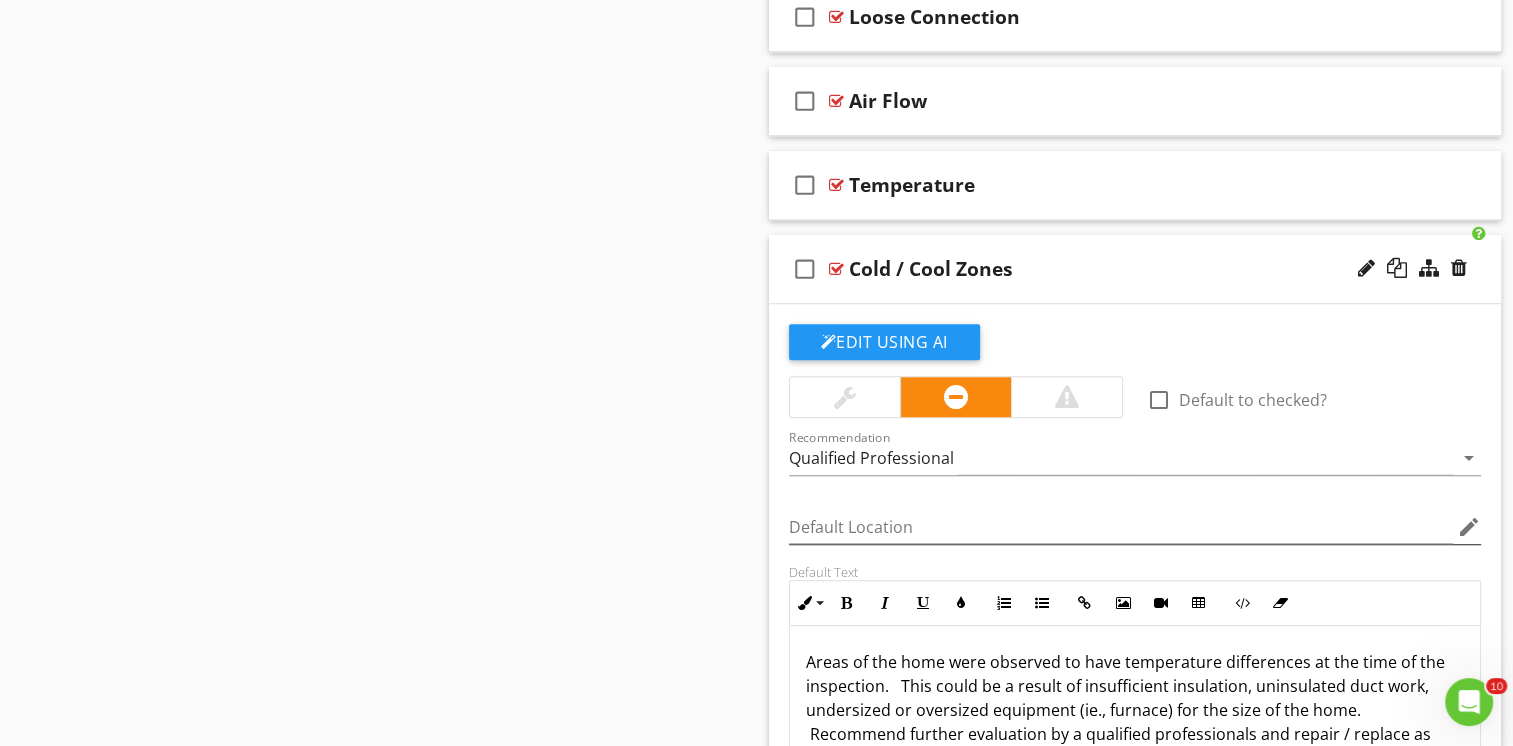 scroll, scrollTop: 1466, scrollLeft: 0, axis: vertical 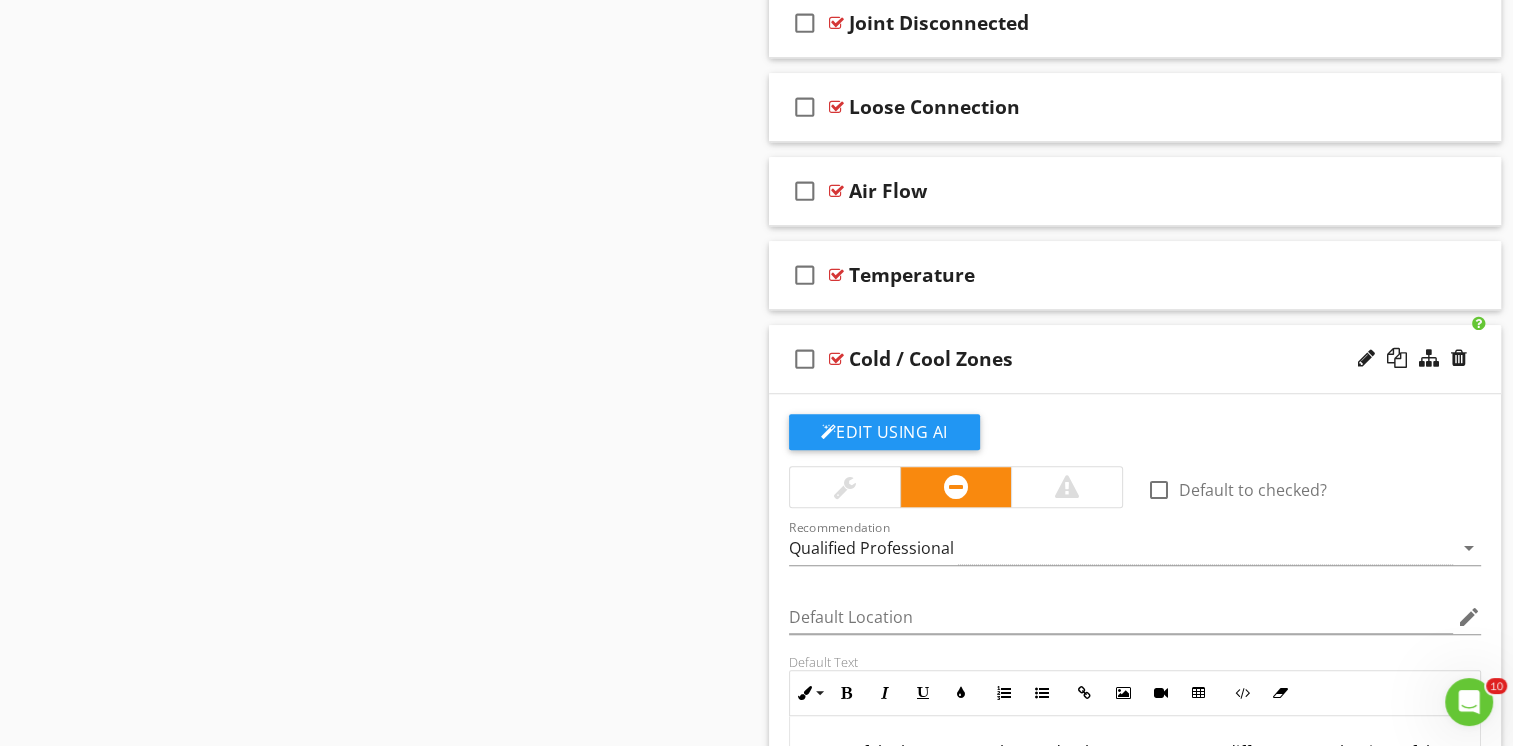 click on "check_box_outline_blank
Cold / Cool Zones" at bounding box center (1135, 359) 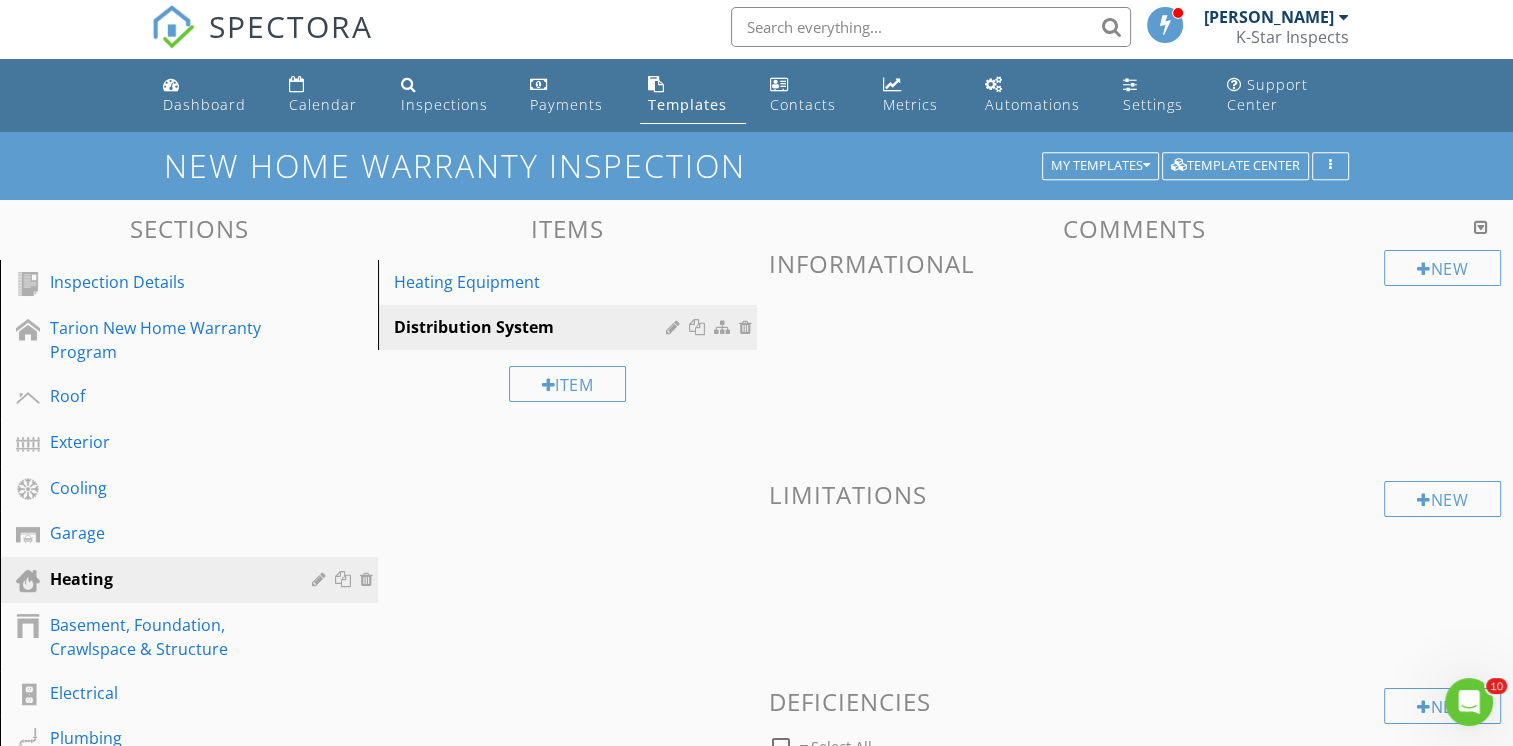 scroll, scrollTop: 0, scrollLeft: 0, axis: both 